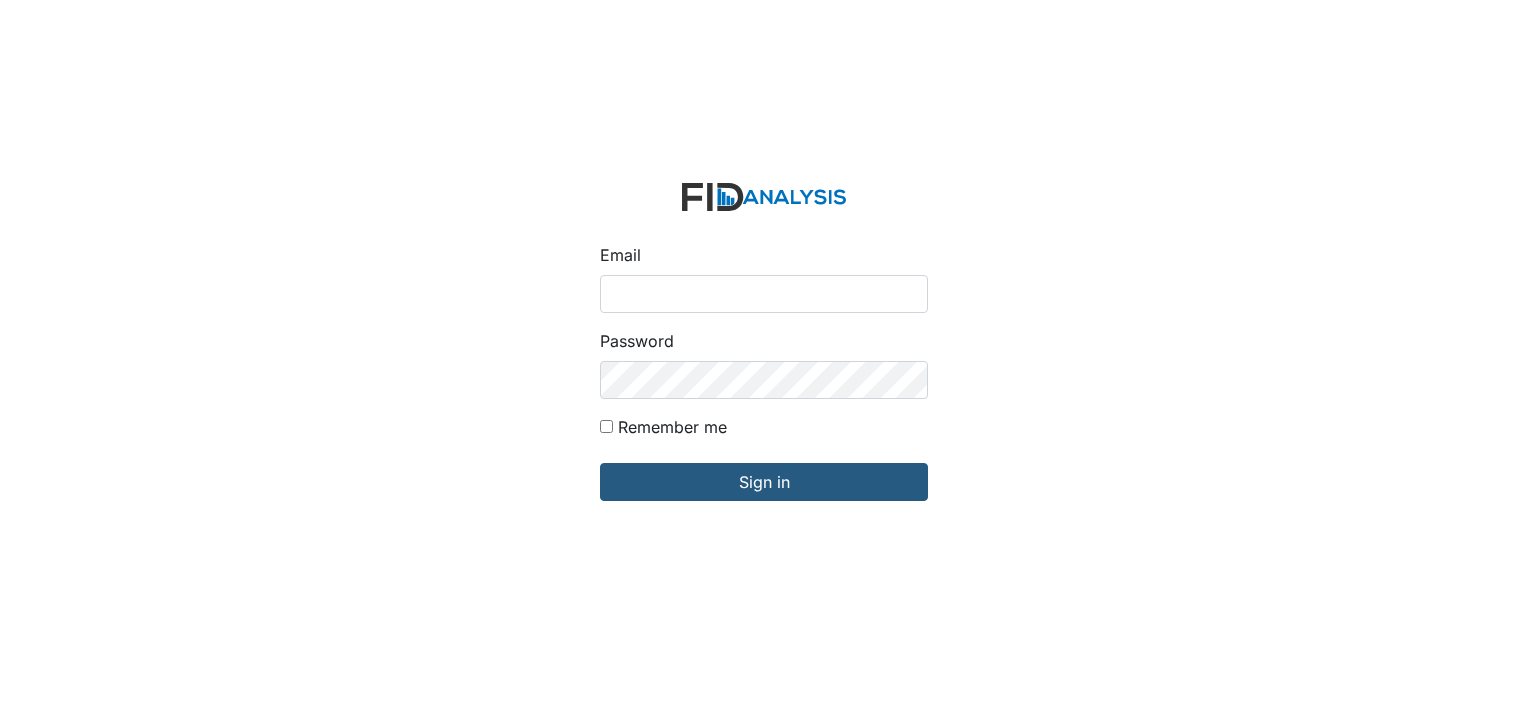 scroll, scrollTop: 0, scrollLeft: 0, axis: both 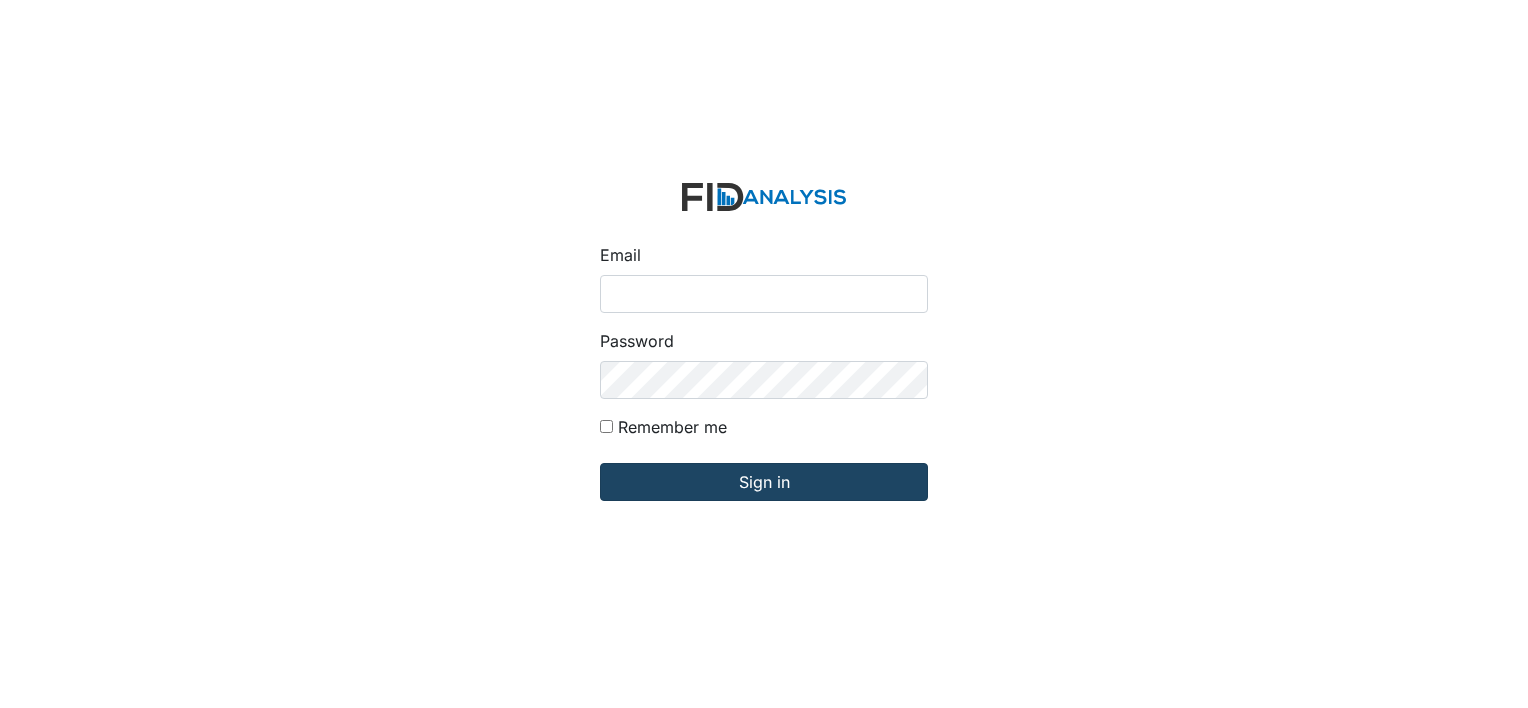 type on "[USERNAME]@[DOMAIN].com" 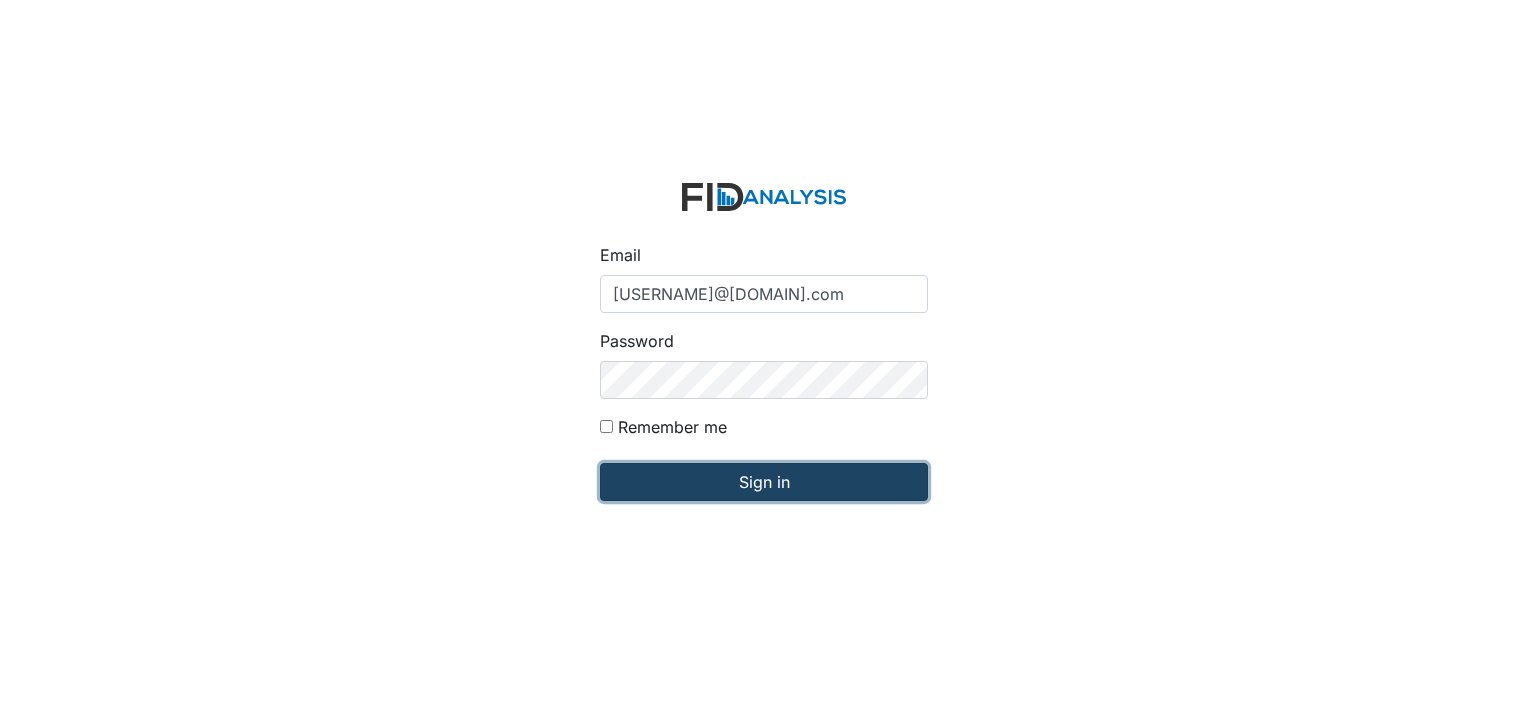 click on "Sign in" at bounding box center (764, 482) 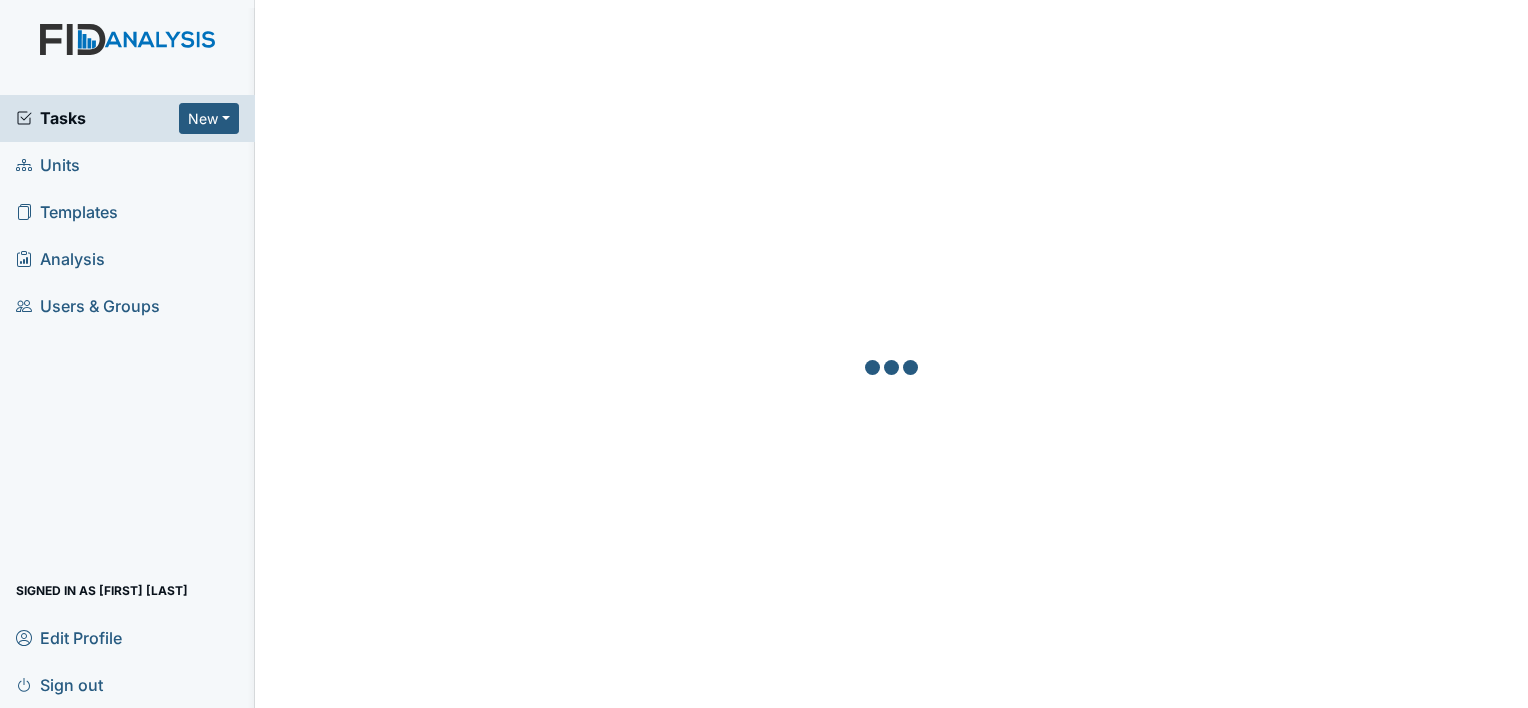 scroll, scrollTop: 0, scrollLeft: 0, axis: both 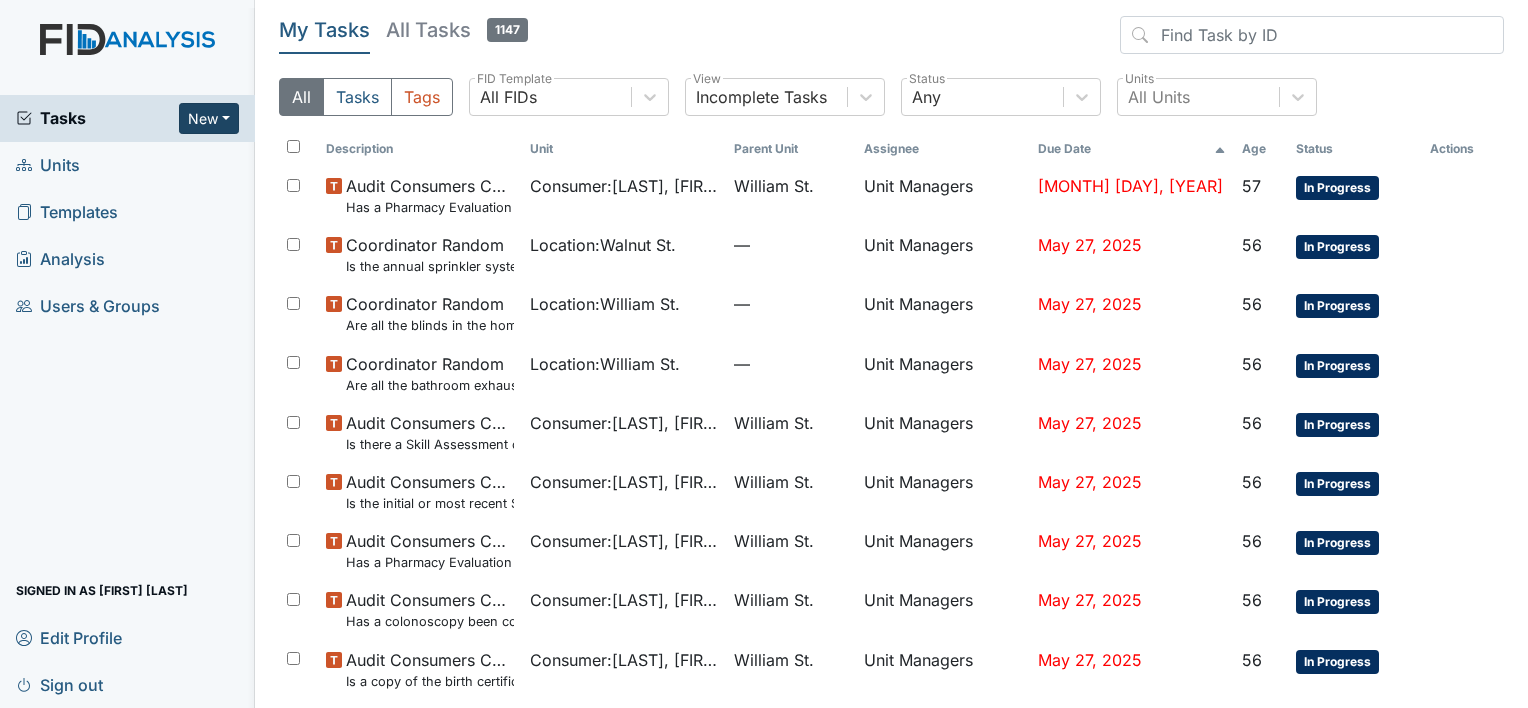 click on "New" at bounding box center [209, 118] 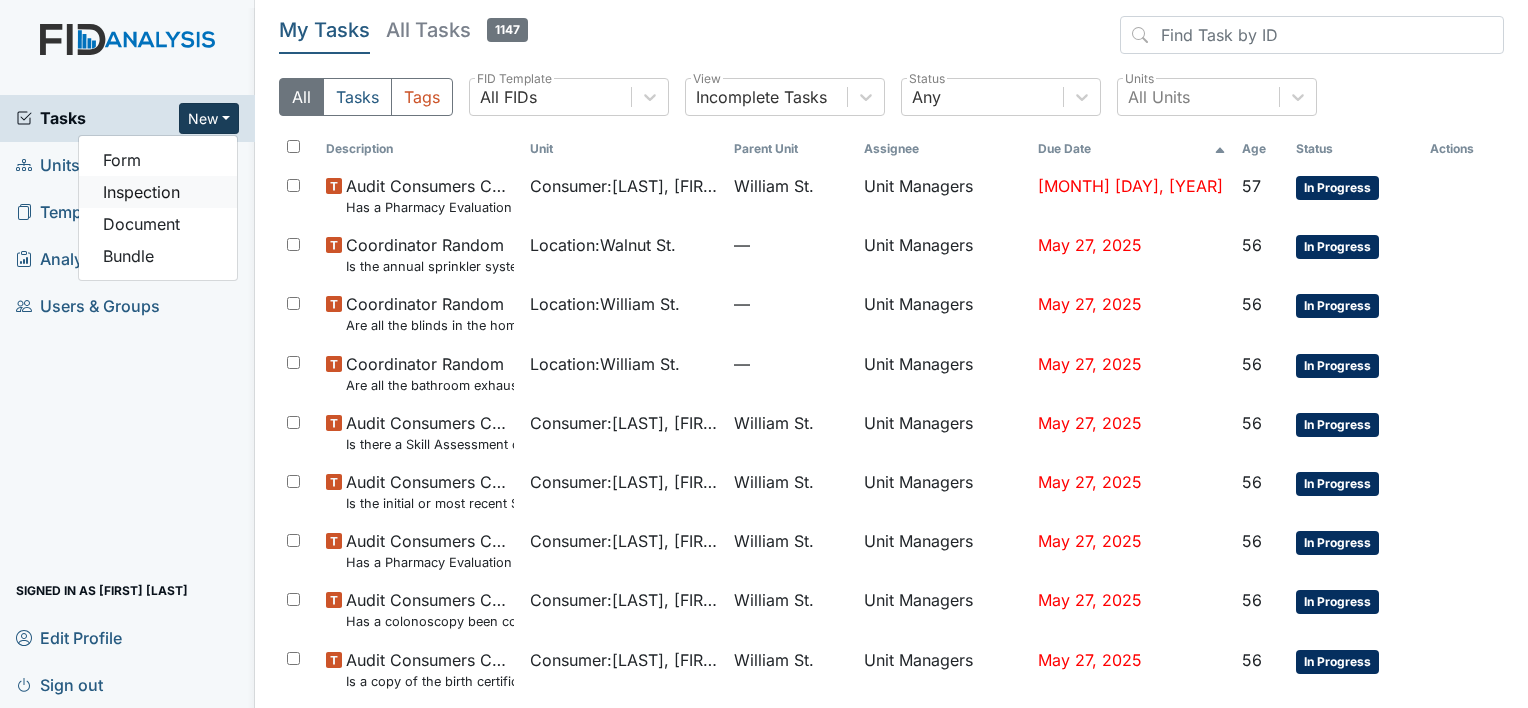 click on "Inspection" at bounding box center (158, 192) 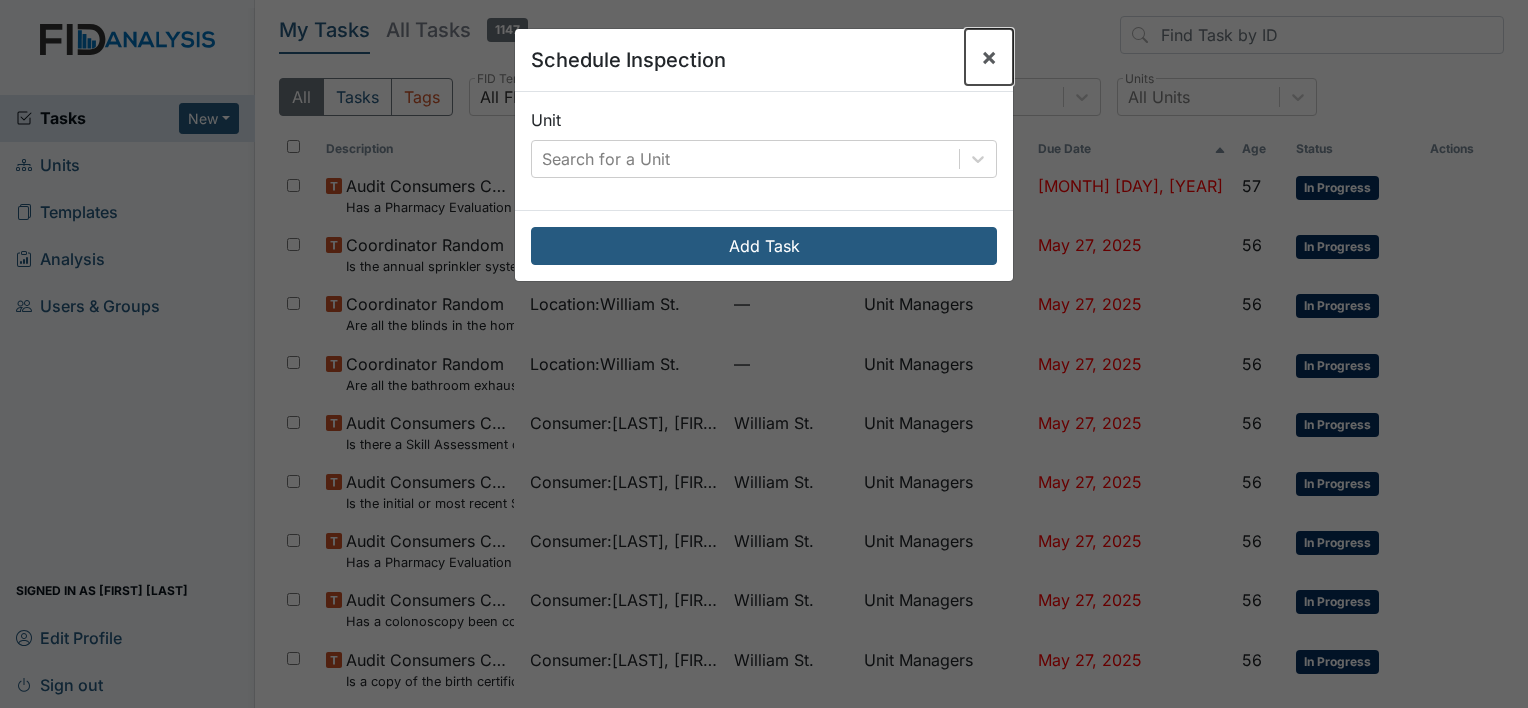 click on "×" at bounding box center (989, 56) 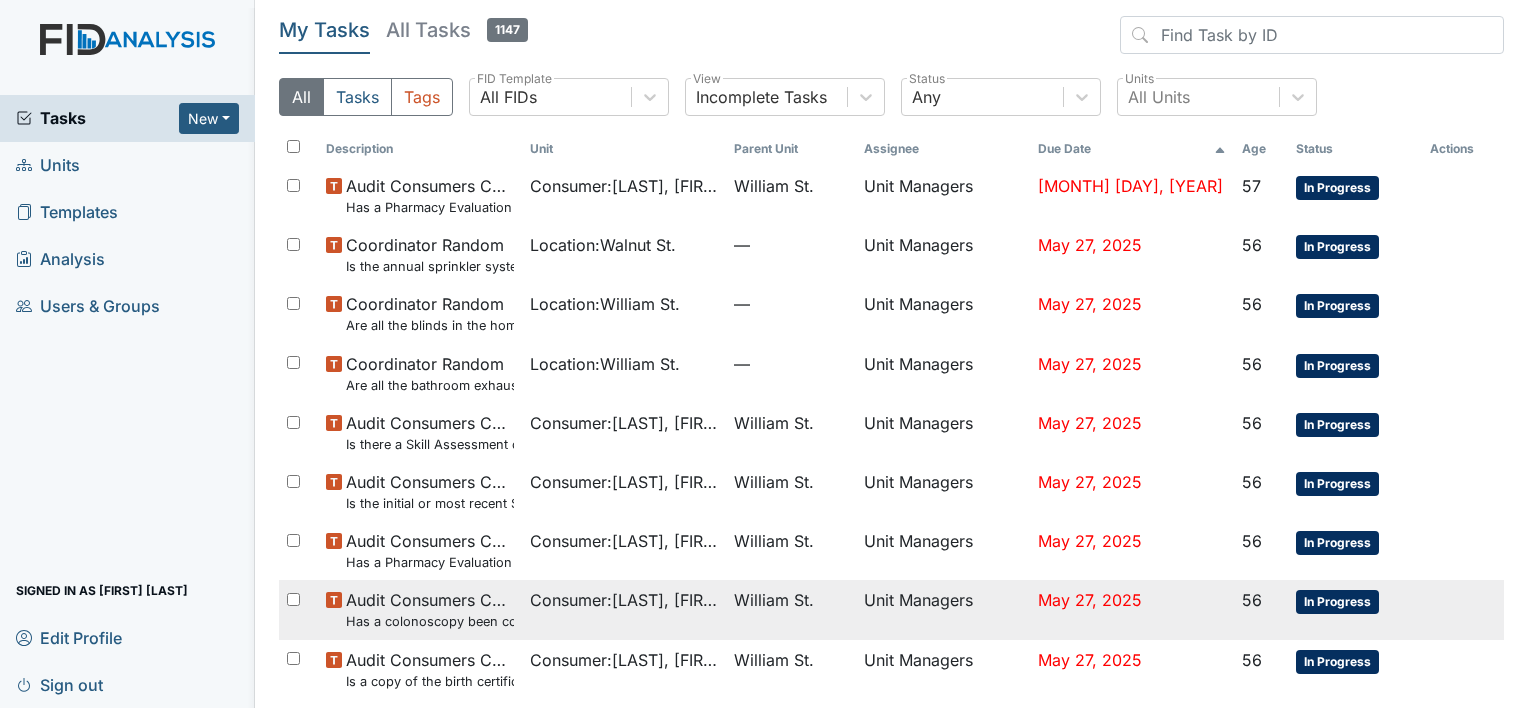 click on "William St." at bounding box center [791, 195] 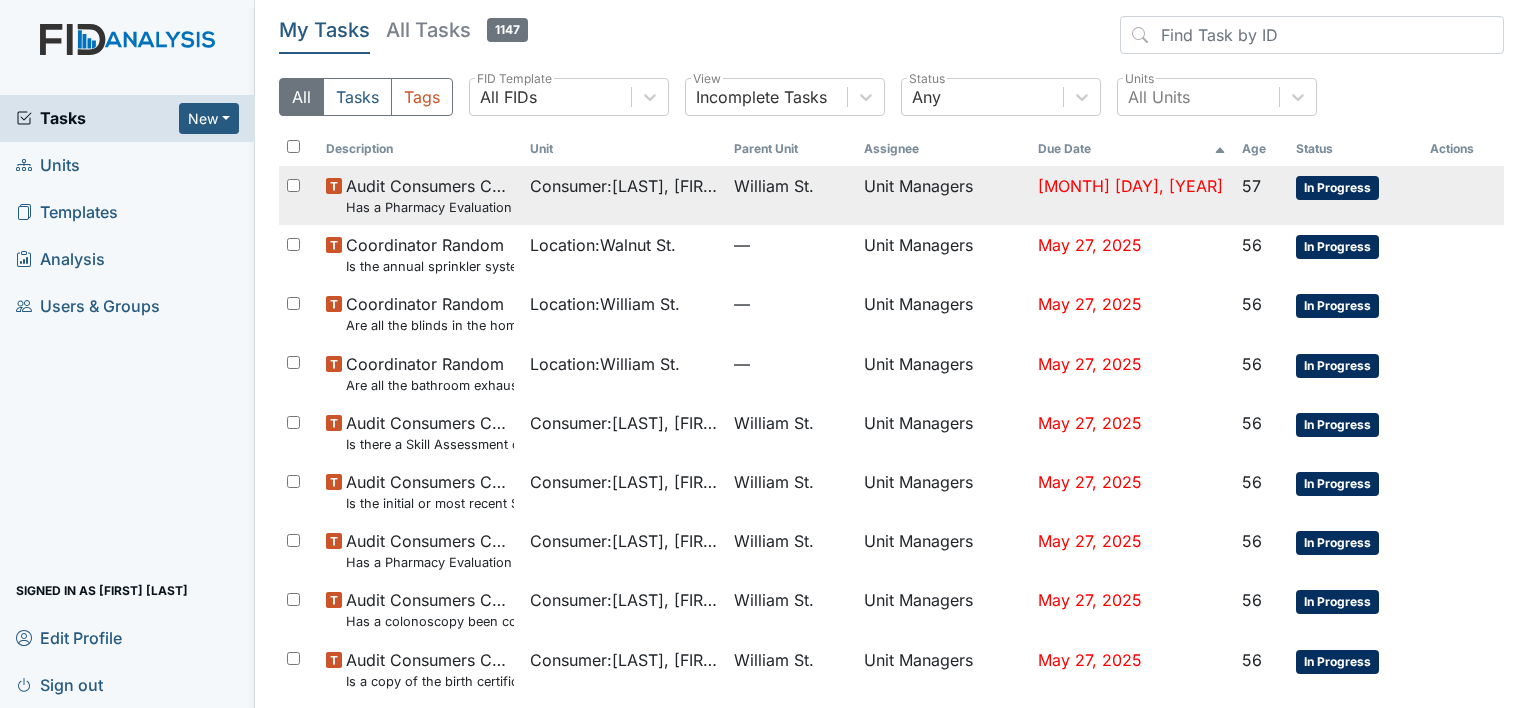click on "Has a Pharmacy Evaluation been completed quarterly?" at bounding box center [430, 207] 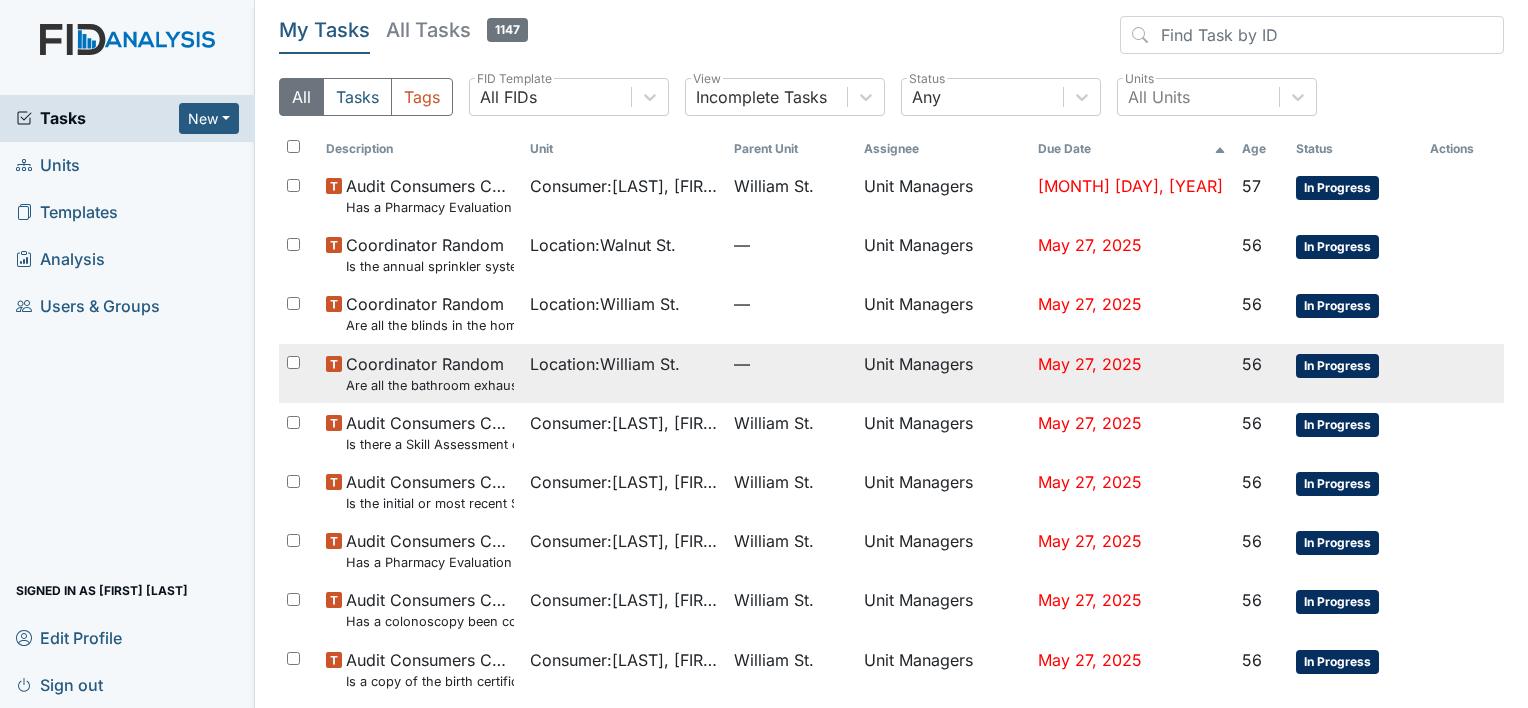 click on "Are all the bathroom exhaust fan covers clean and dust free?" at bounding box center [430, 207] 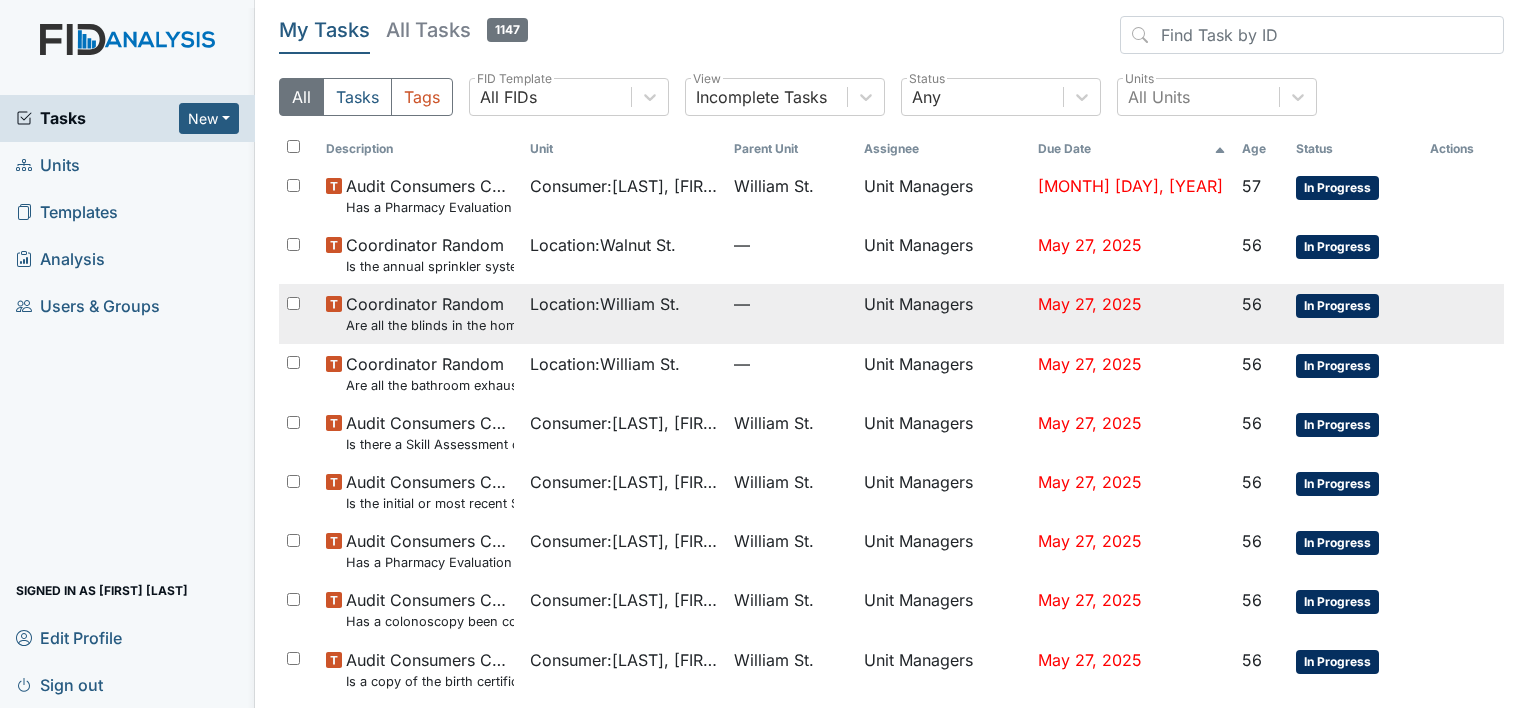 click on "Location :  William St." at bounding box center [624, 195] 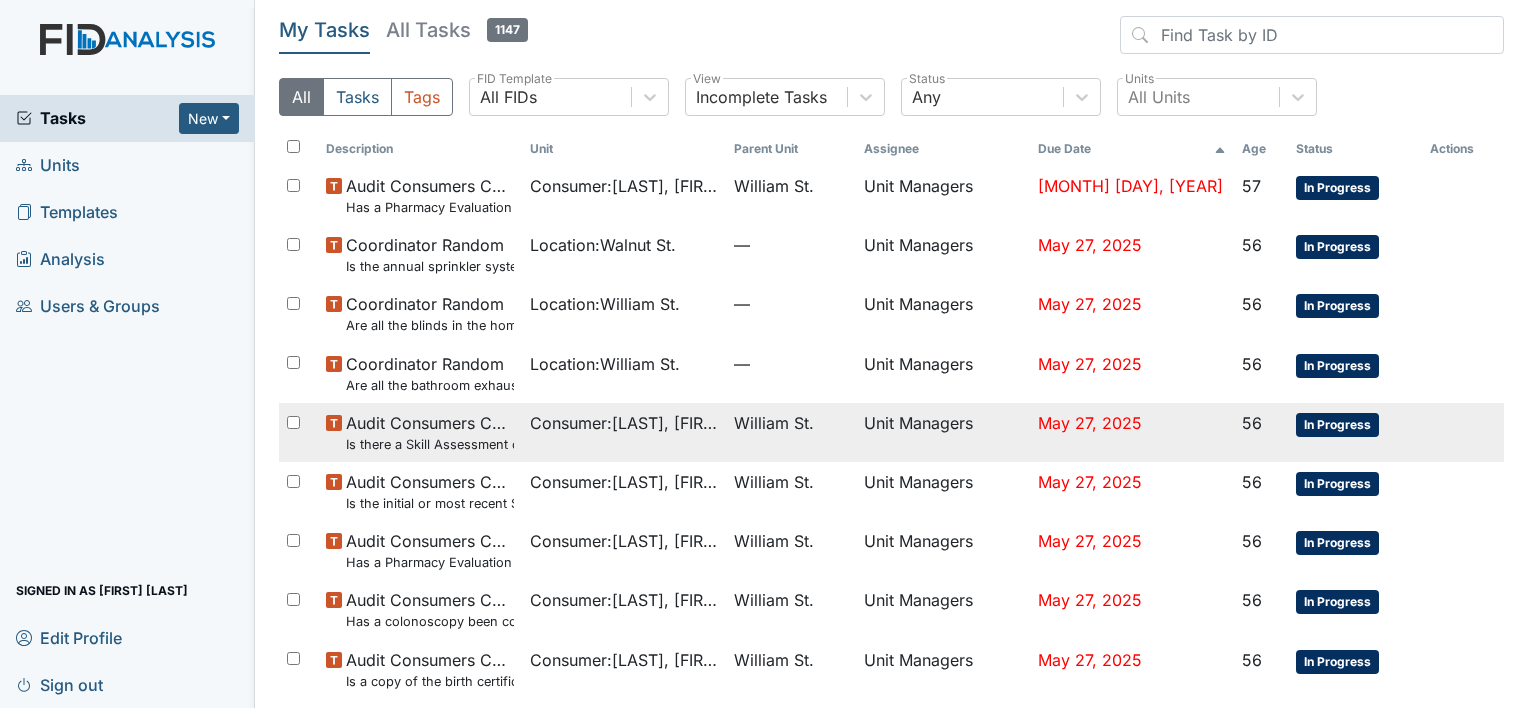 click on "Audit Consumers Charts Is there a Skill Assessment completed and updated yearly (no more than one year old)" at bounding box center (430, 195) 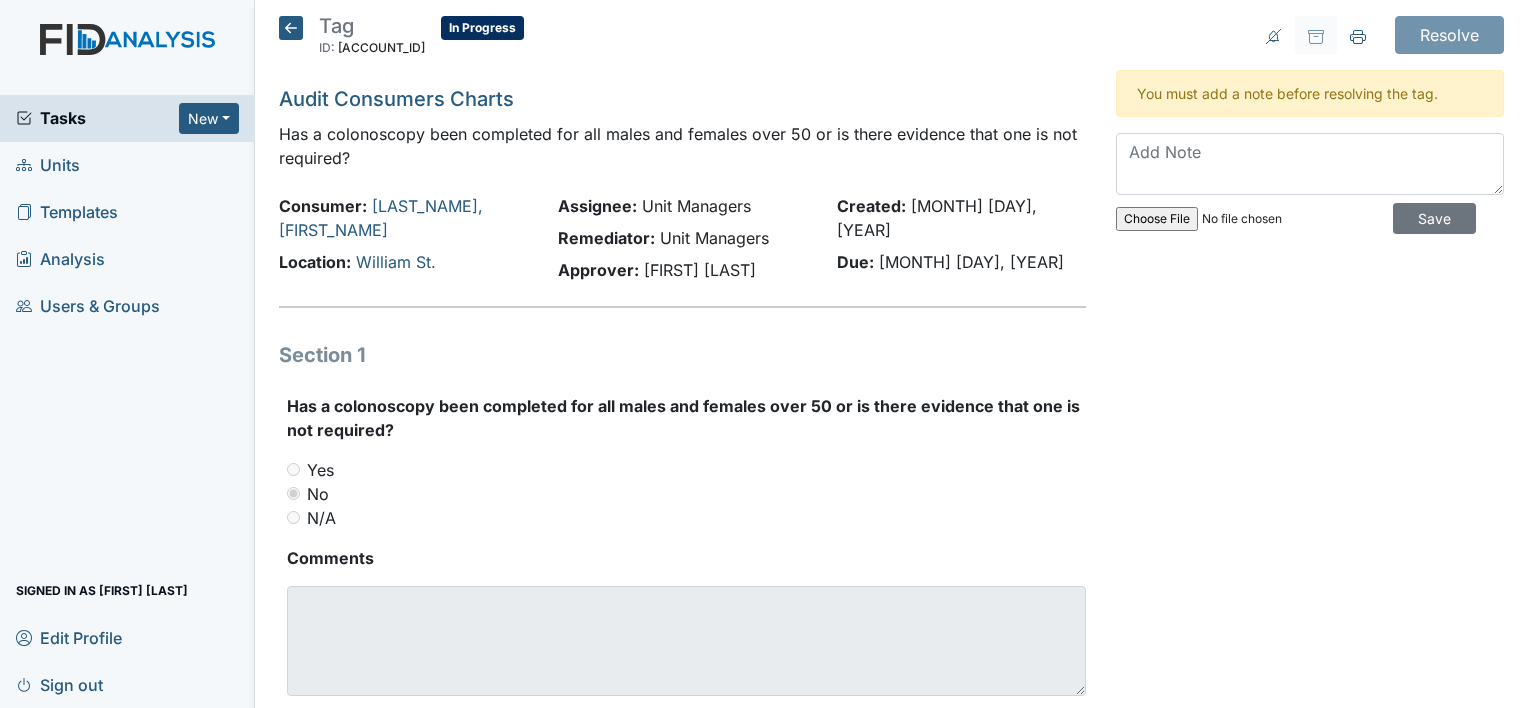 scroll, scrollTop: 0, scrollLeft: 0, axis: both 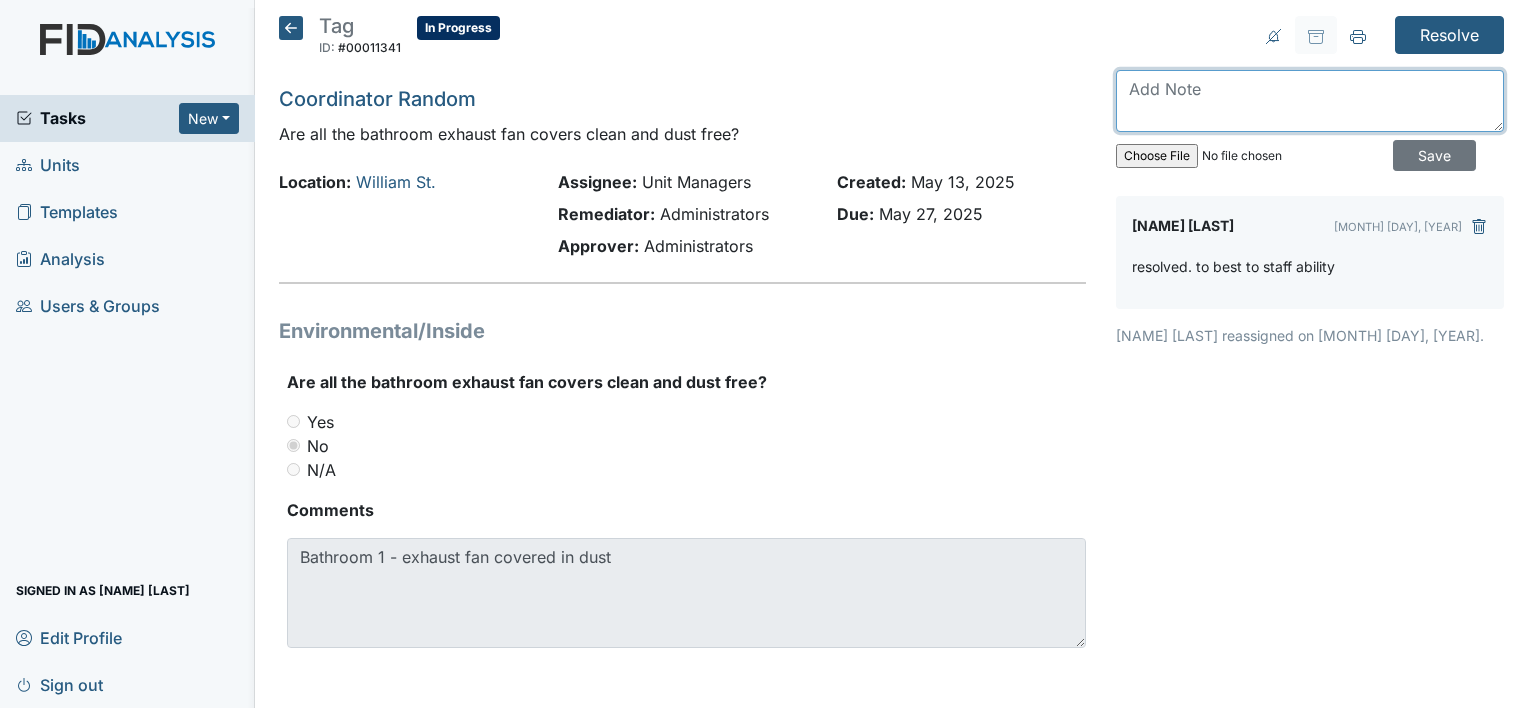 click at bounding box center (1310, 101) 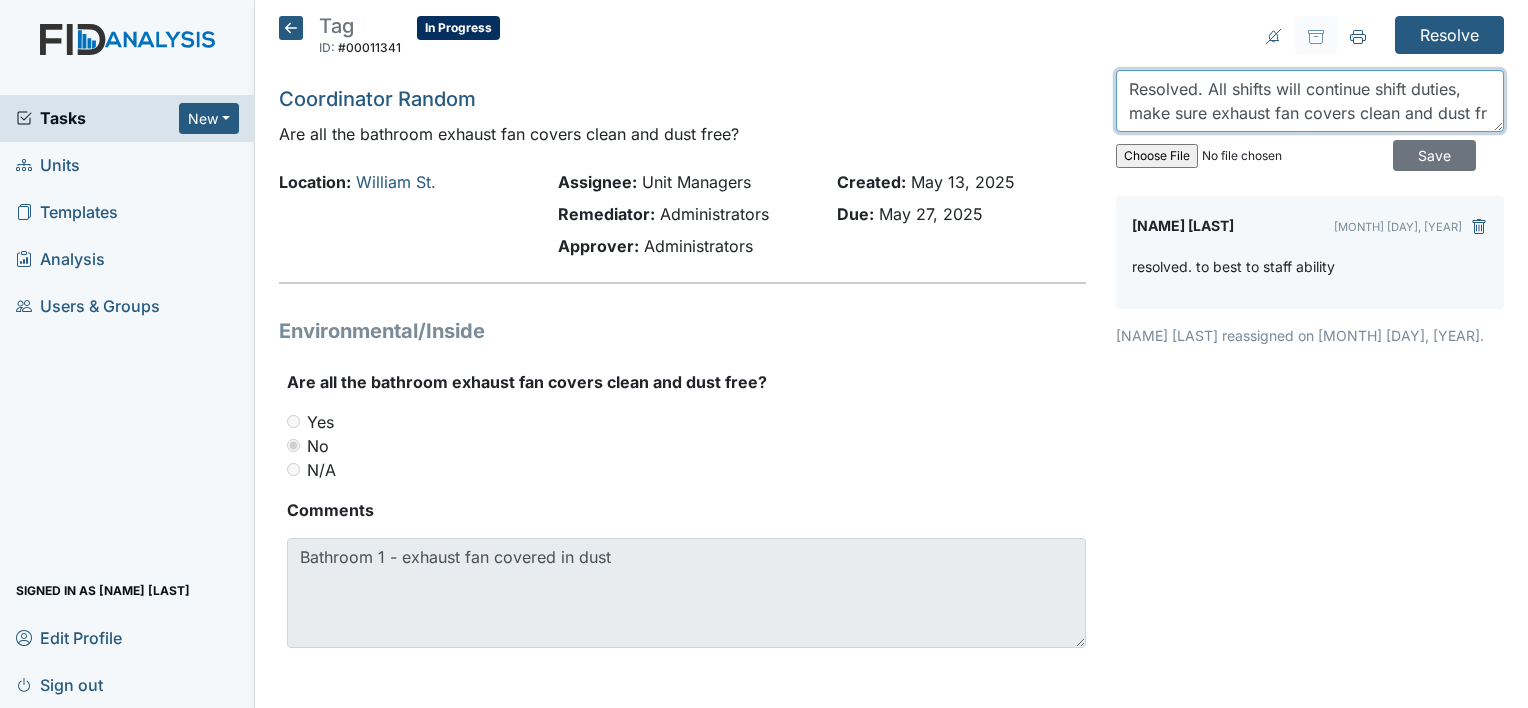 scroll, scrollTop: 16, scrollLeft: 0, axis: vertical 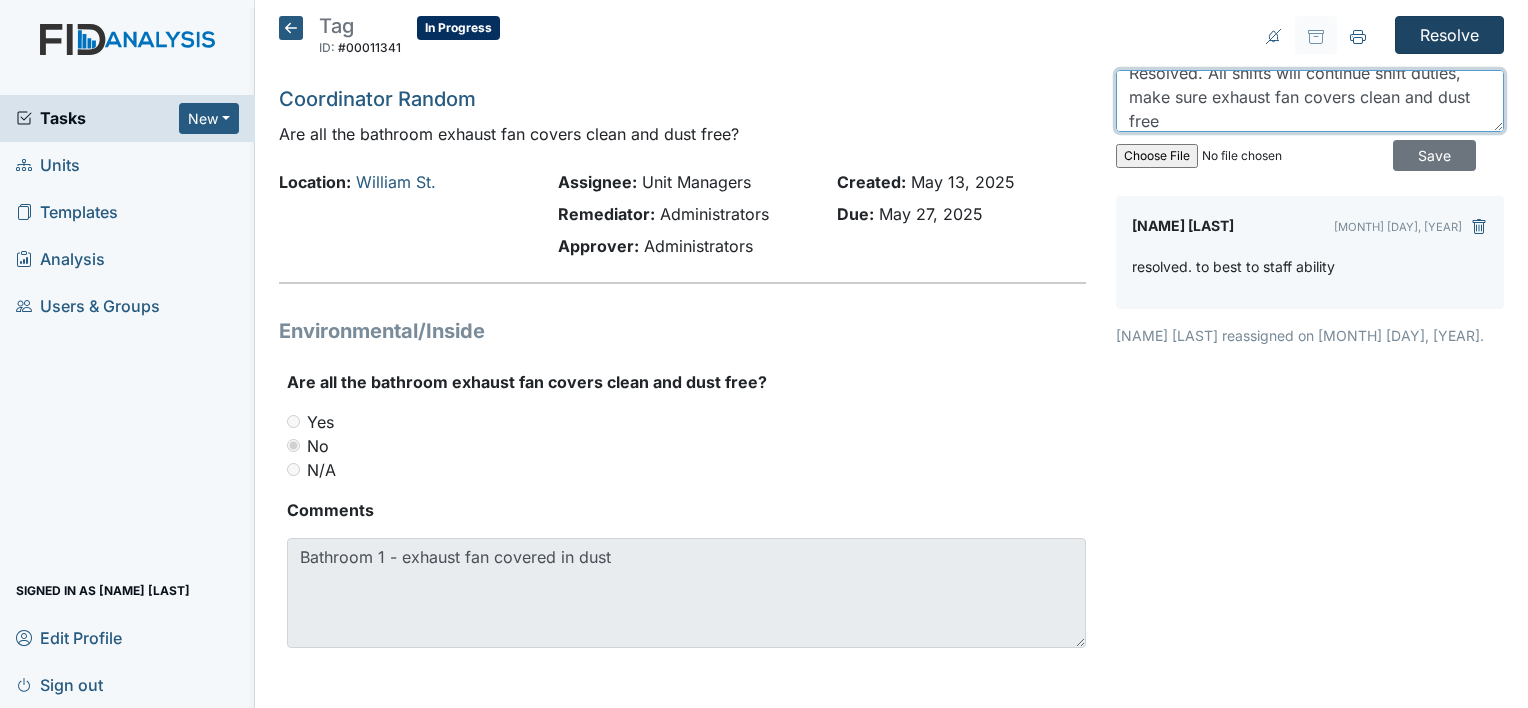 type on "Resolved. All shifts will continue shift duties, make sure exhaust fan covers clean and dust free" 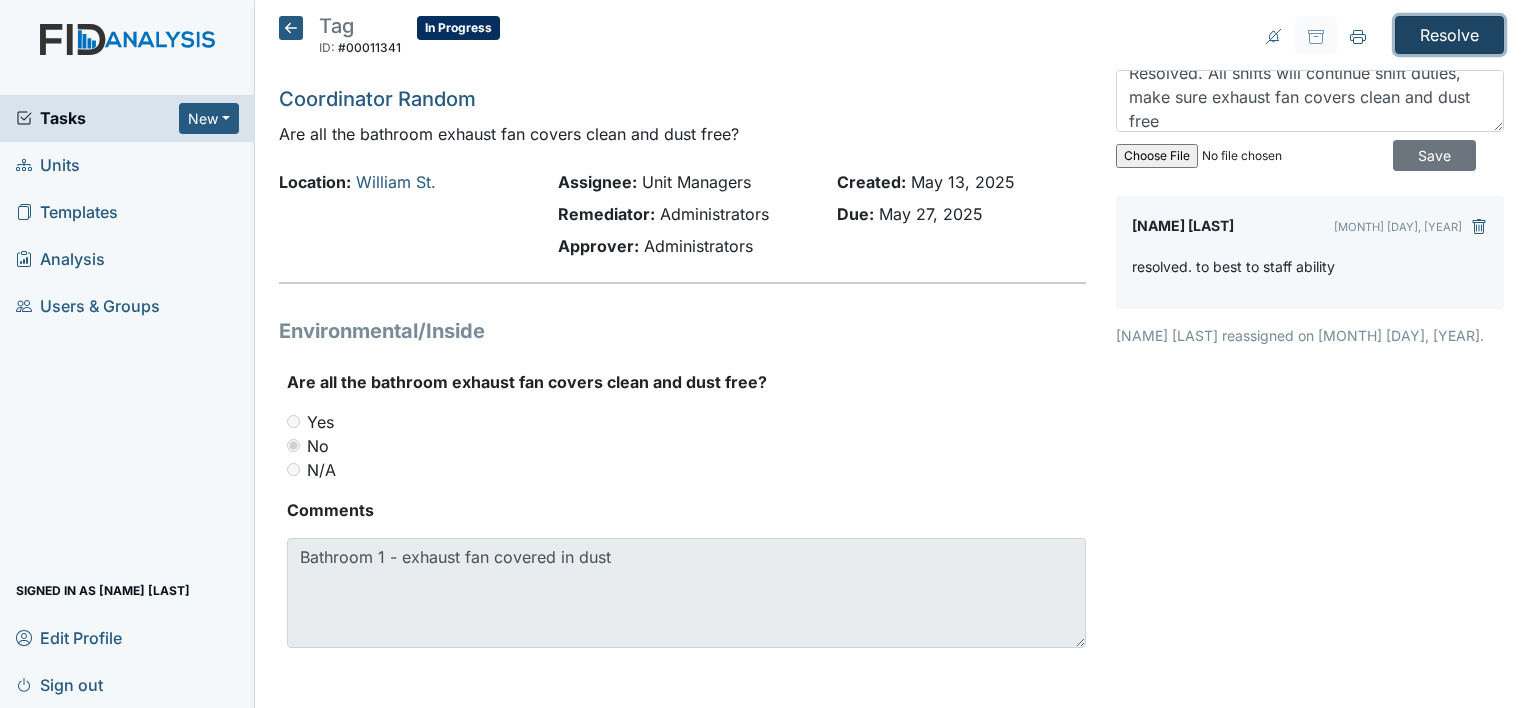 click on "Resolve" at bounding box center (1449, 35) 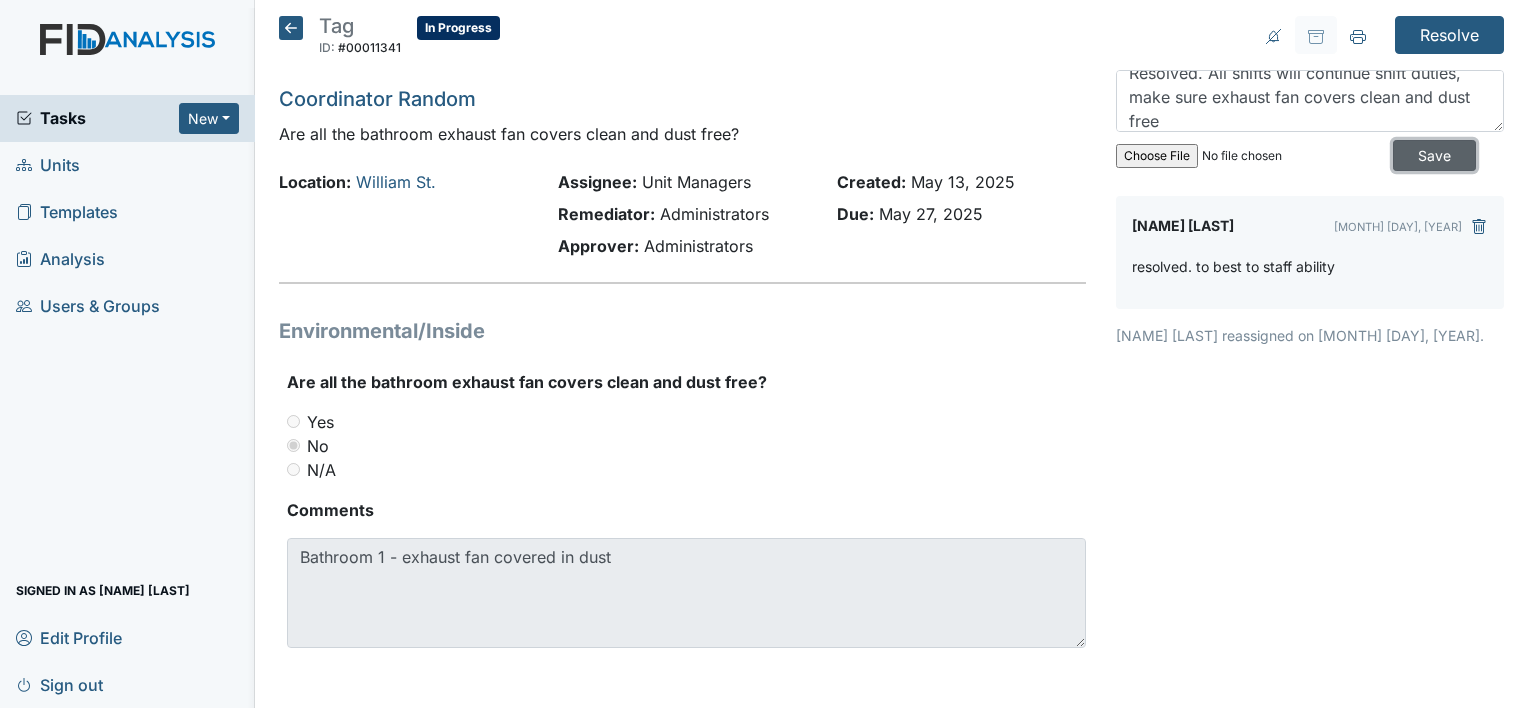 click on "Save" at bounding box center (1434, 155) 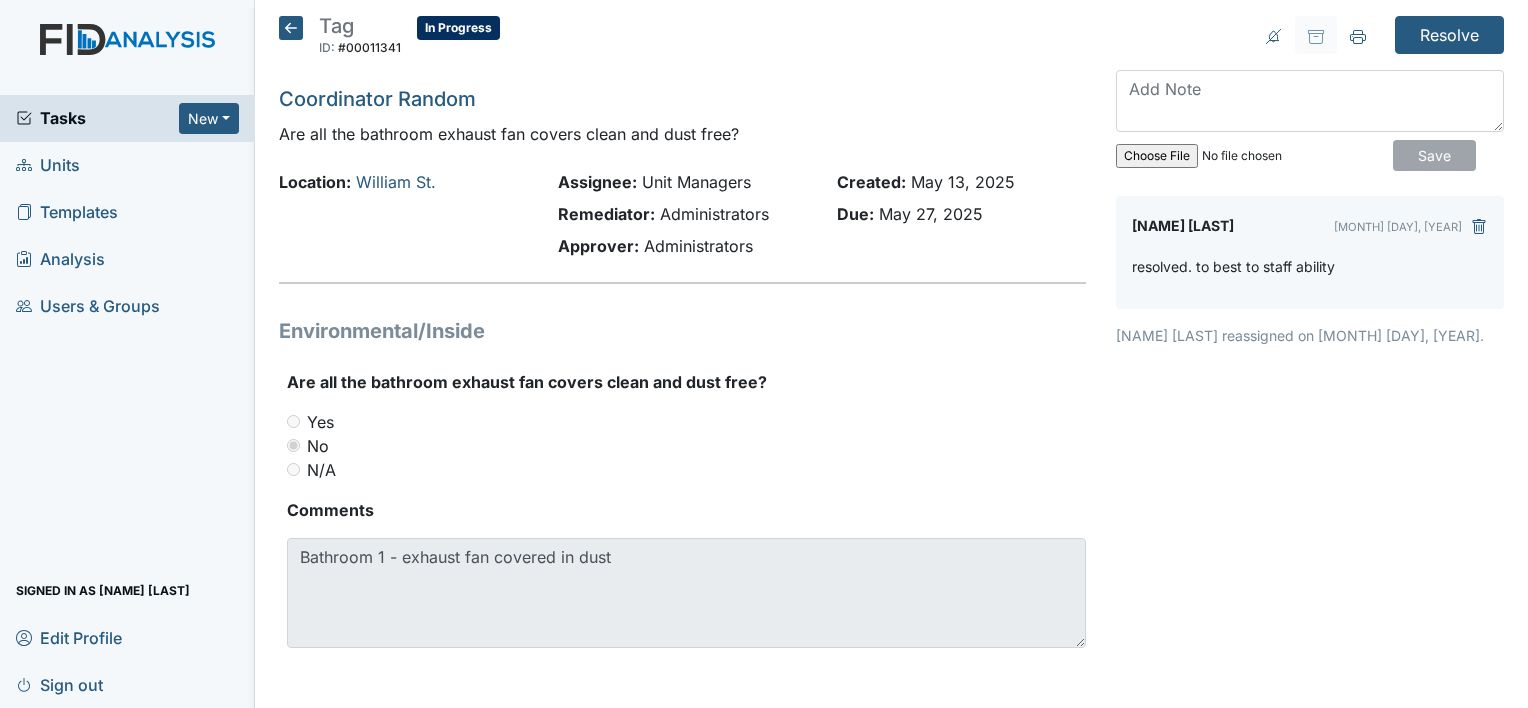 scroll, scrollTop: 0, scrollLeft: 0, axis: both 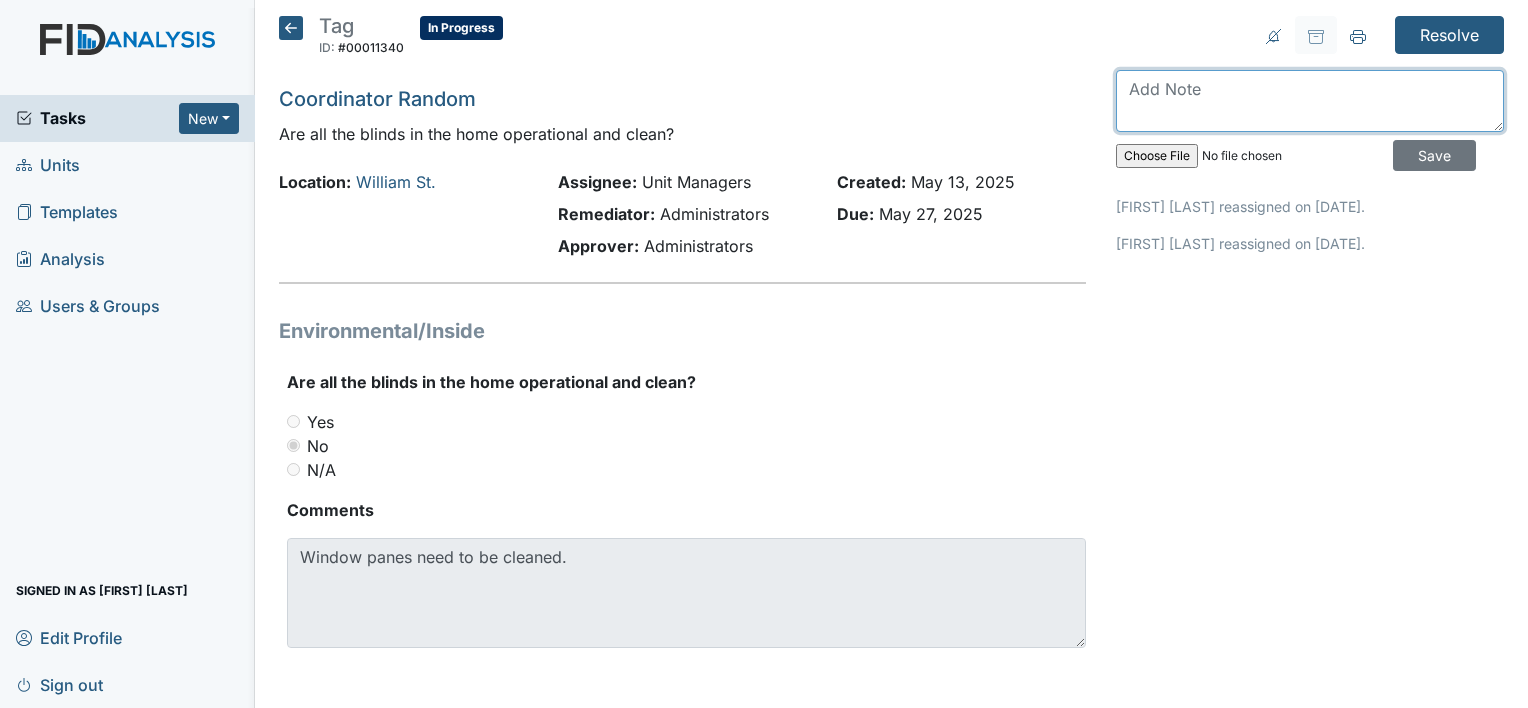 click at bounding box center [1310, 101] 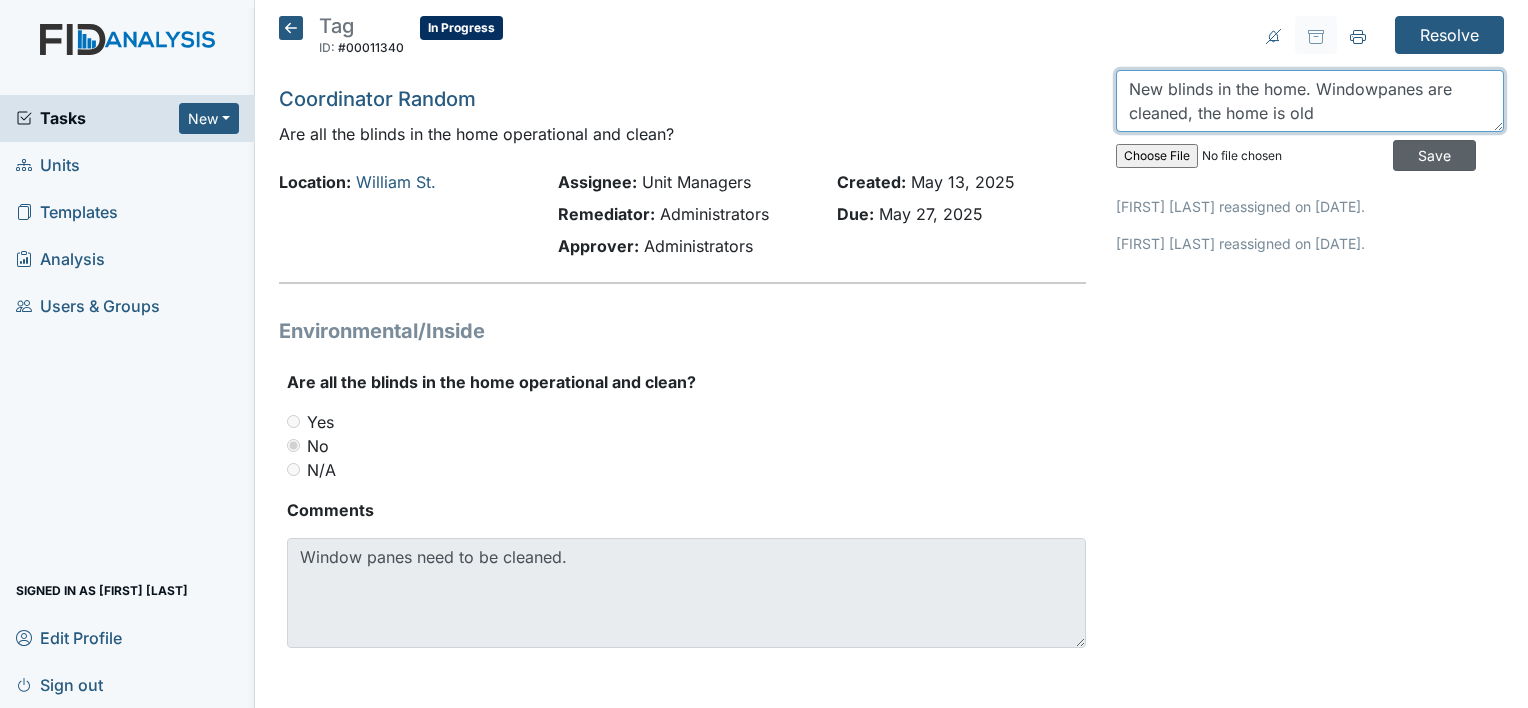 type on "New blinds in the home. Windowpanes are cleaned, the home is old" 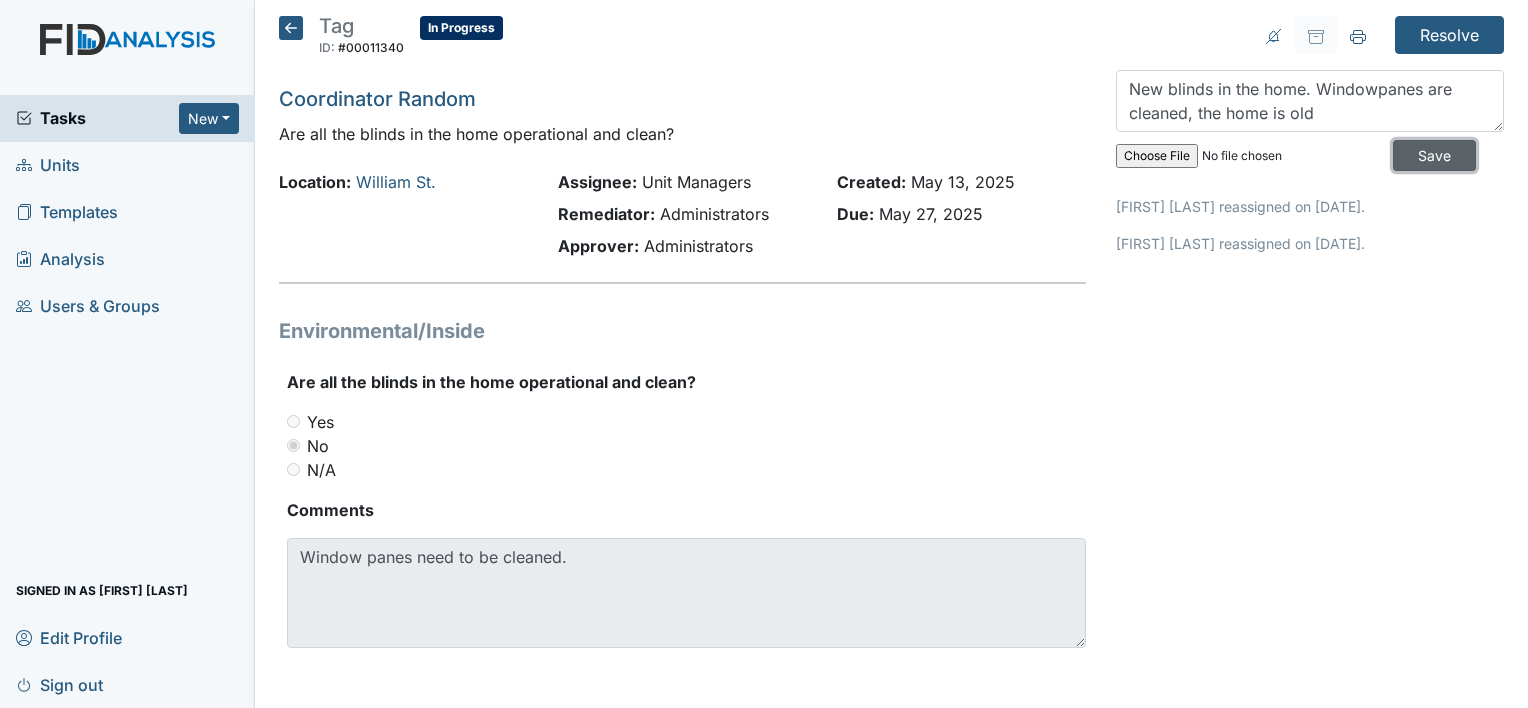 click on "Save" at bounding box center [1434, 155] 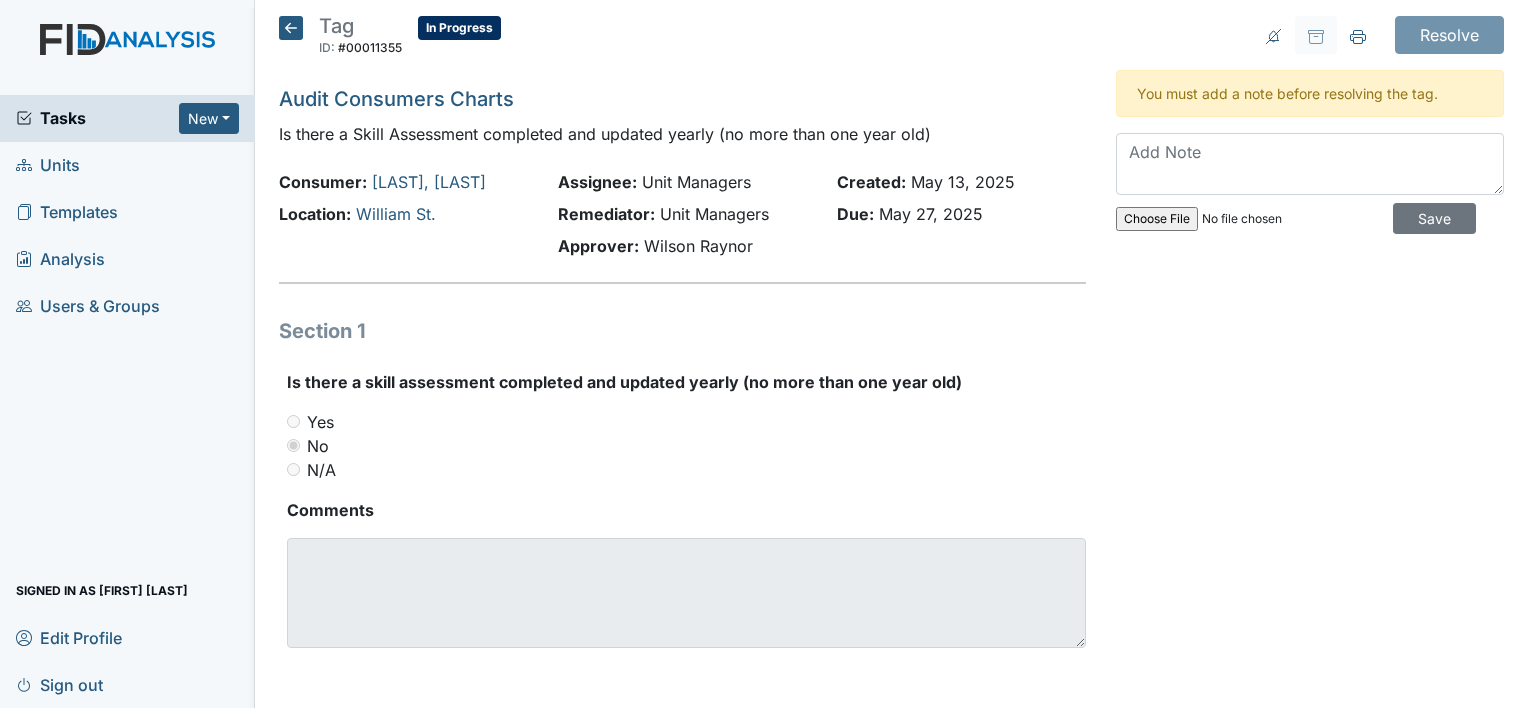 scroll, scrollTop: 0, scrollLeft: 0, axis: both 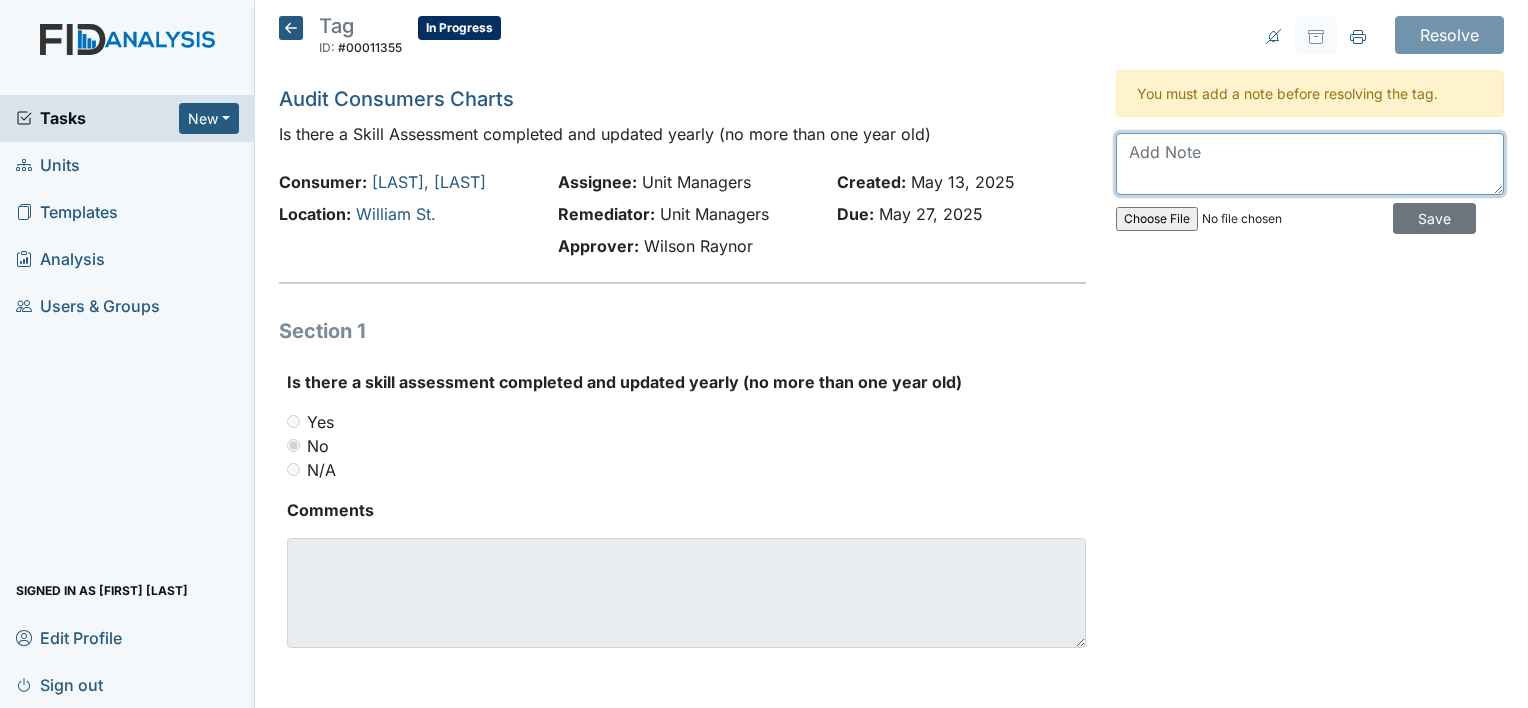 click at bounding box center (1310, 164) 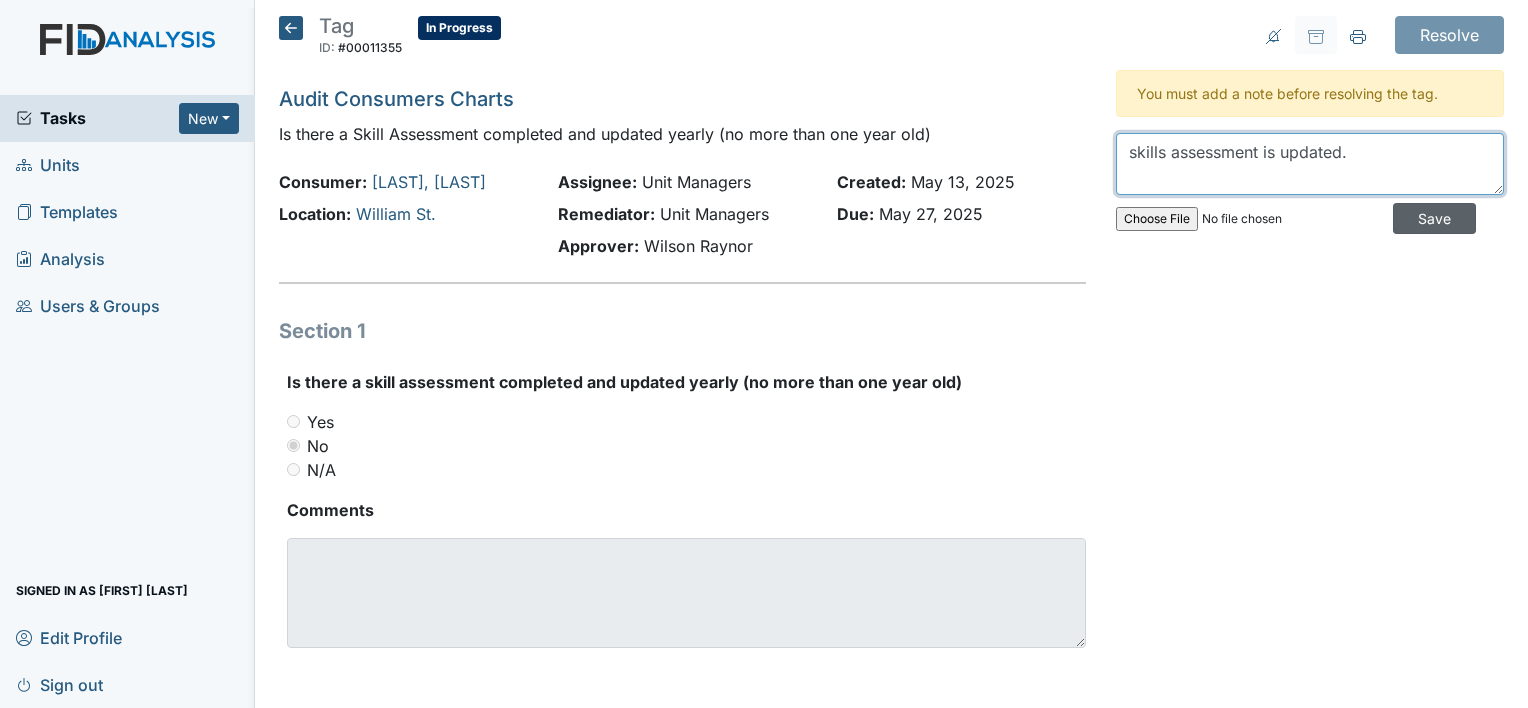 type on "skills assessment is updated." 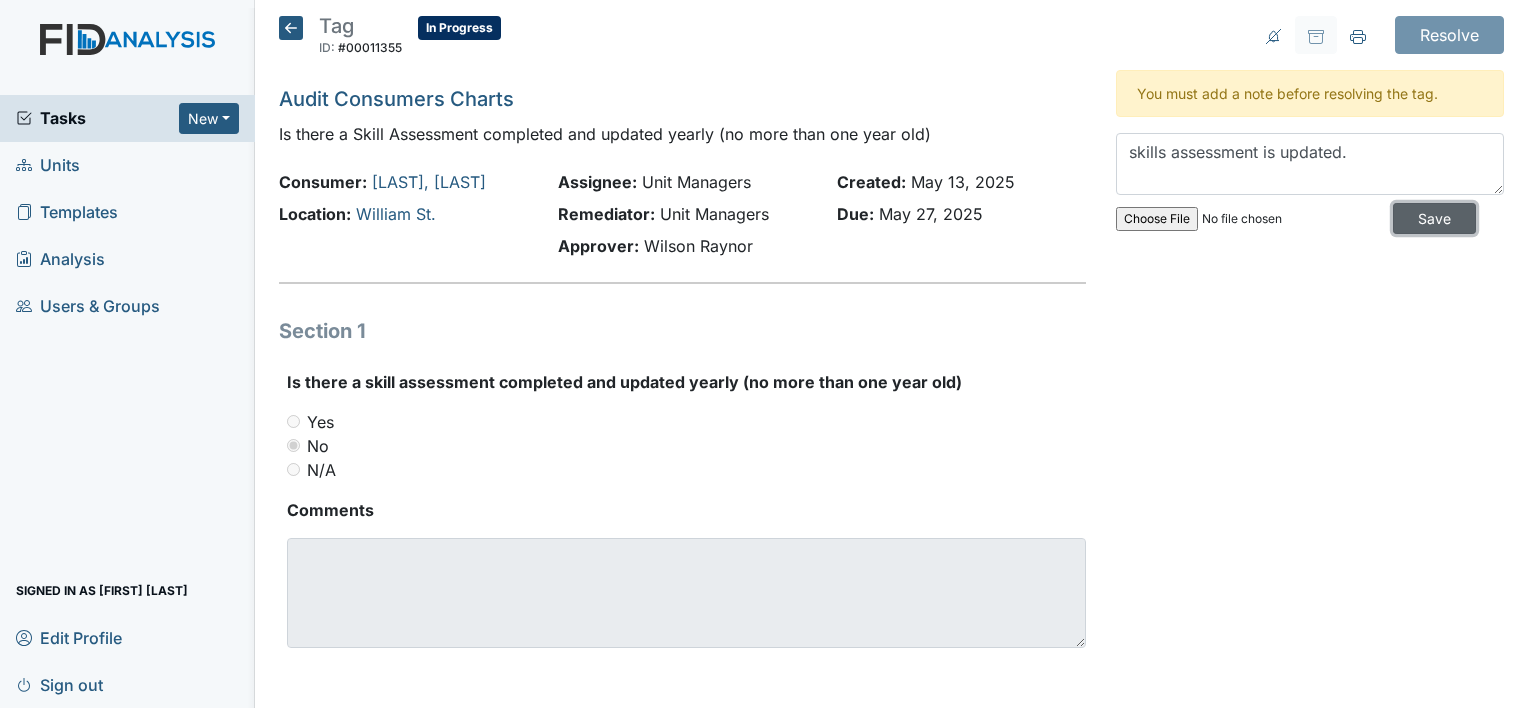 click on "Save" at bounding box center (1434, 218) 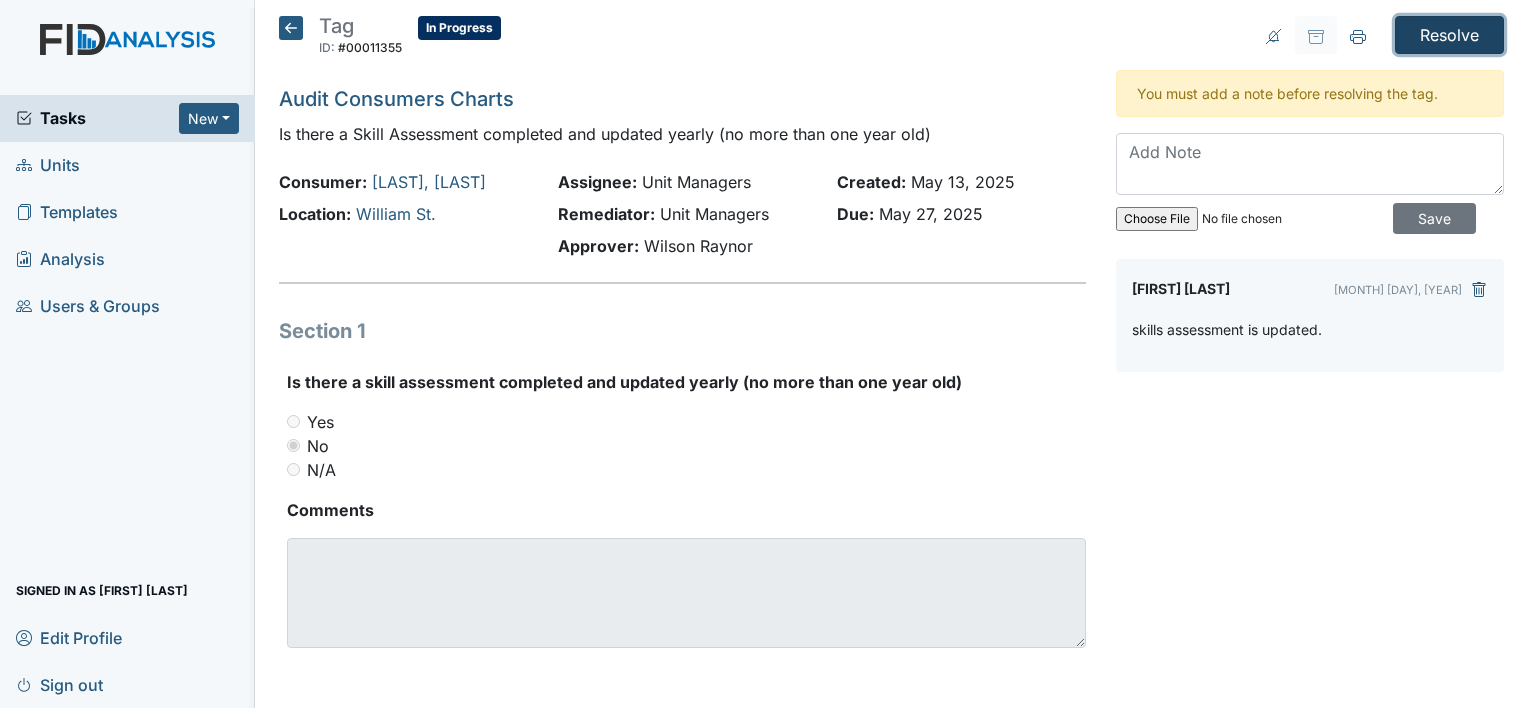 click on "Resolve" at bounding box center [1449, 35] 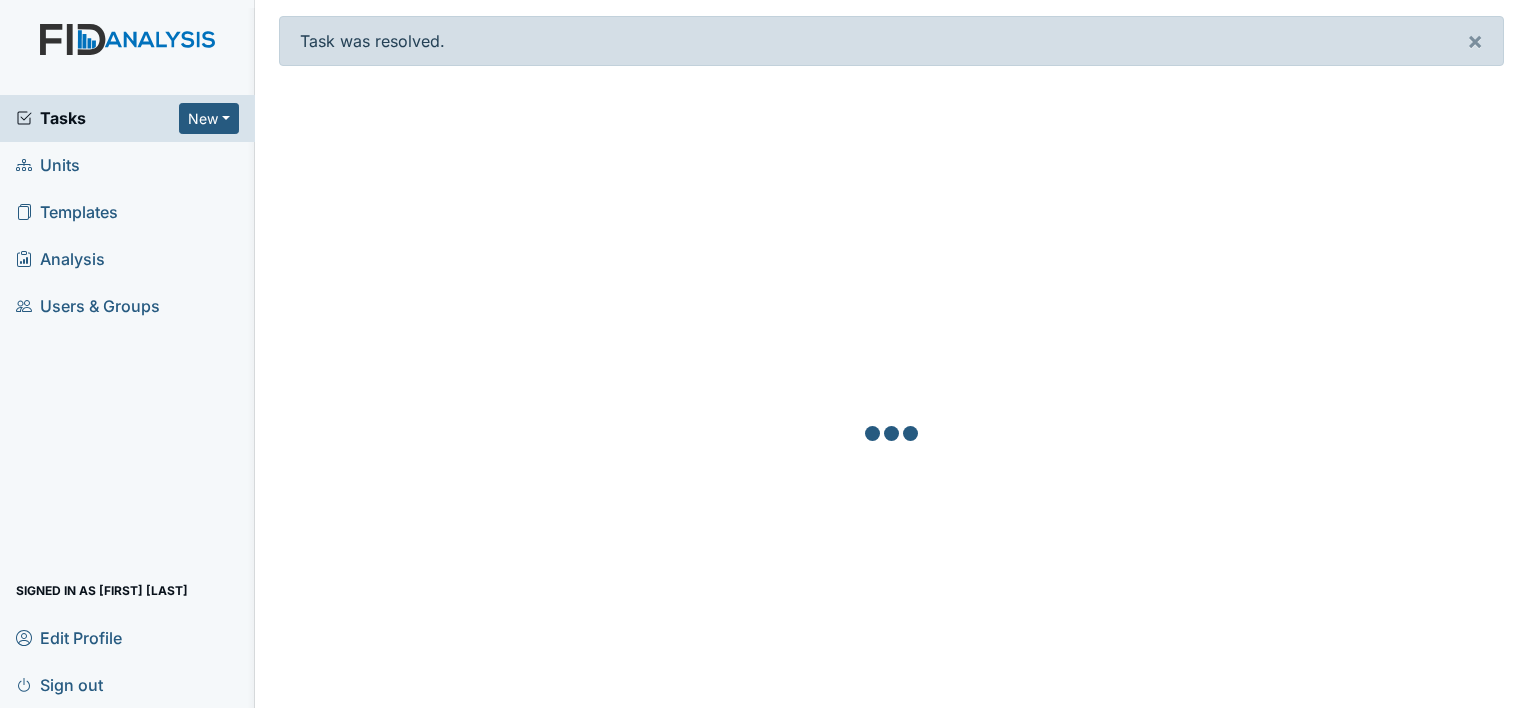 scroll, scrollTop: 0, scrollLeft: 0, axis: both 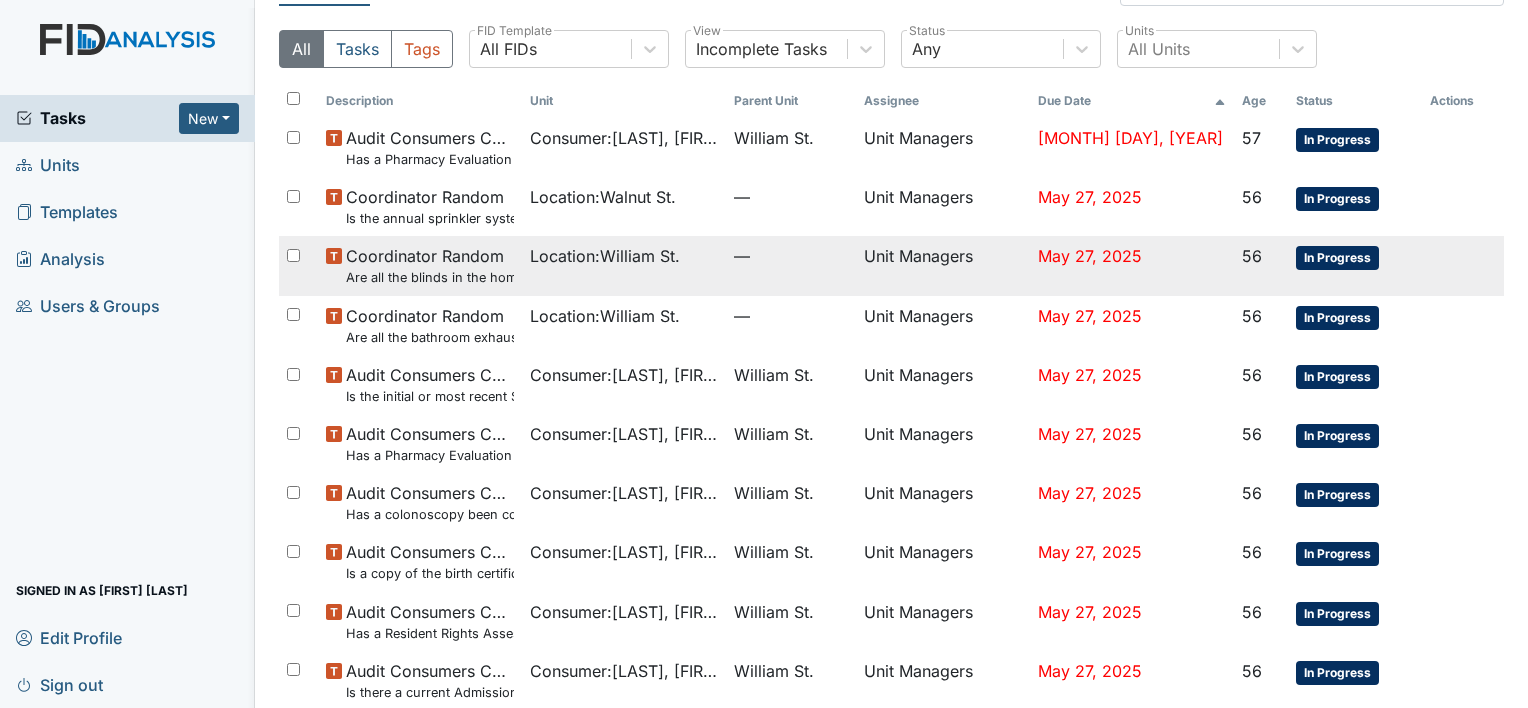 click on "Are all the blinds in the home operational and clean?" at bounding box center (429, 159) 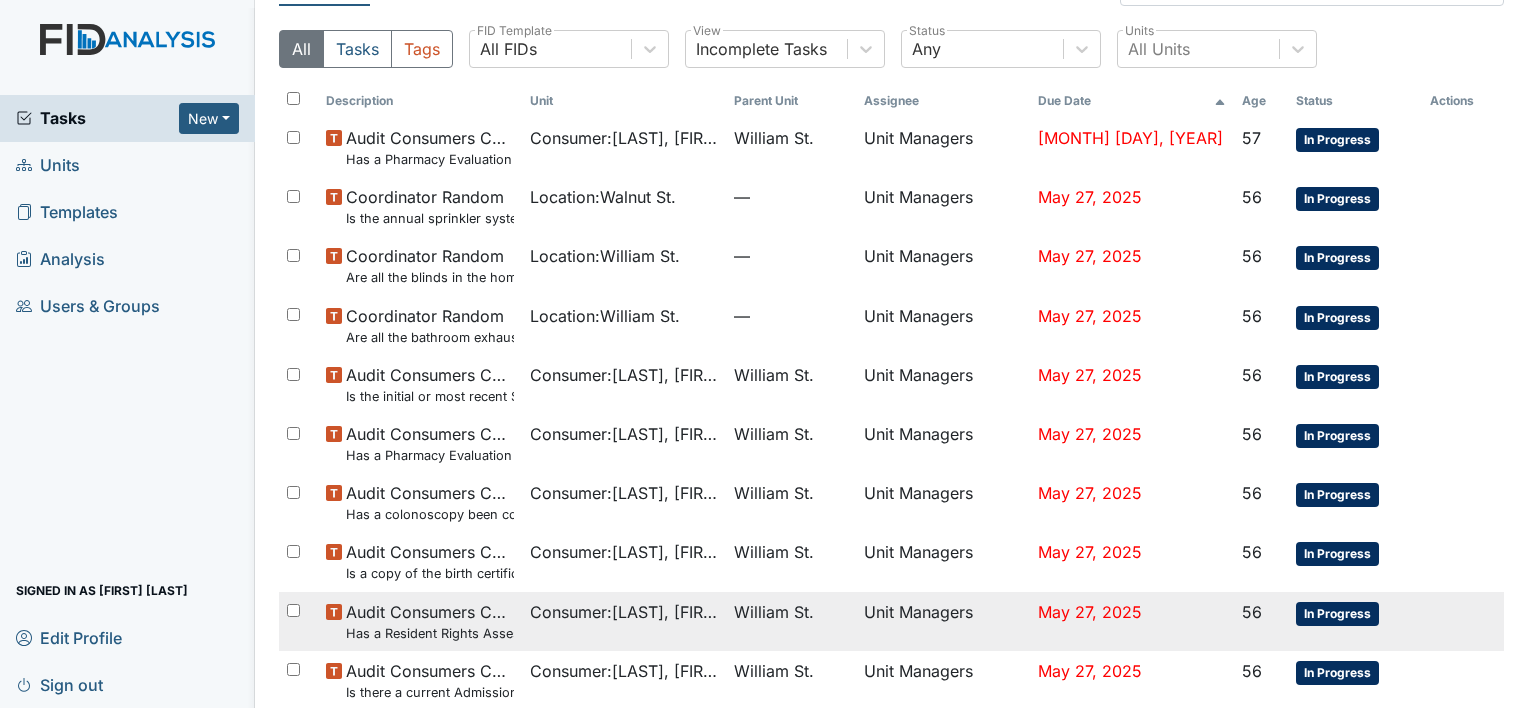 click at bounding box center [298, 138] 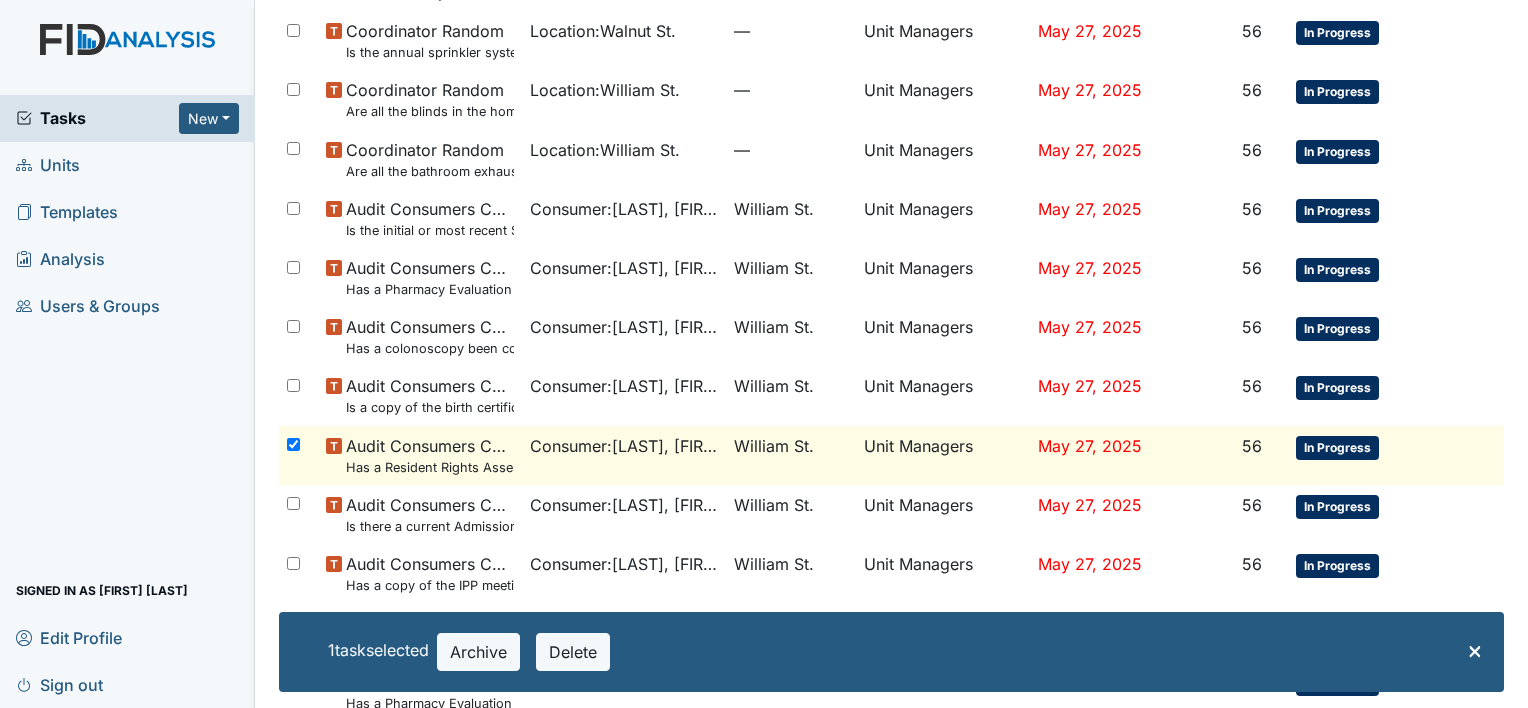 scroll, scrollTop: 283, scrollLeft: 0, axis: vertical 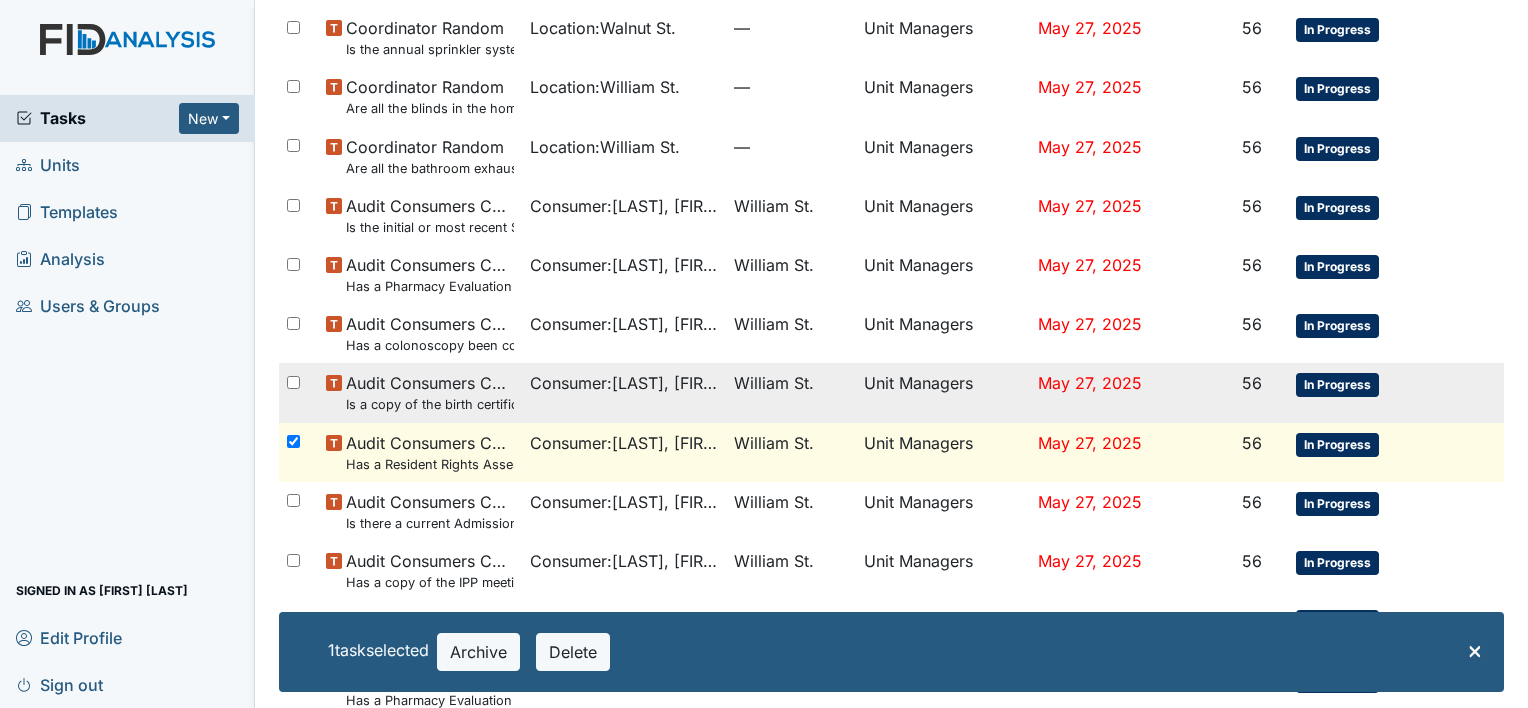 click on "Is a copy of the birth certificate found in the file?" at bounding box center (429, -10) 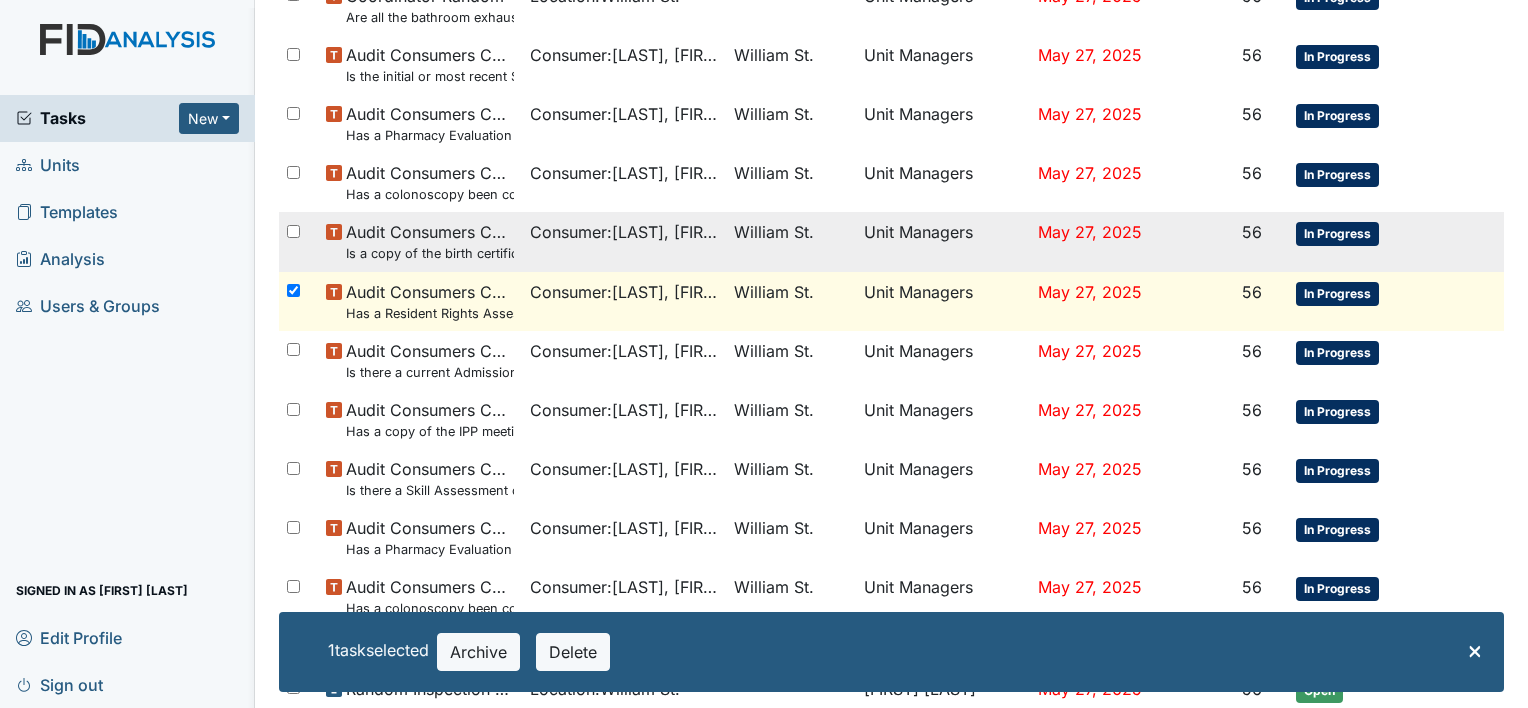 scroll, scrollTop: 438, scrollLeft: 0, axis: vertical 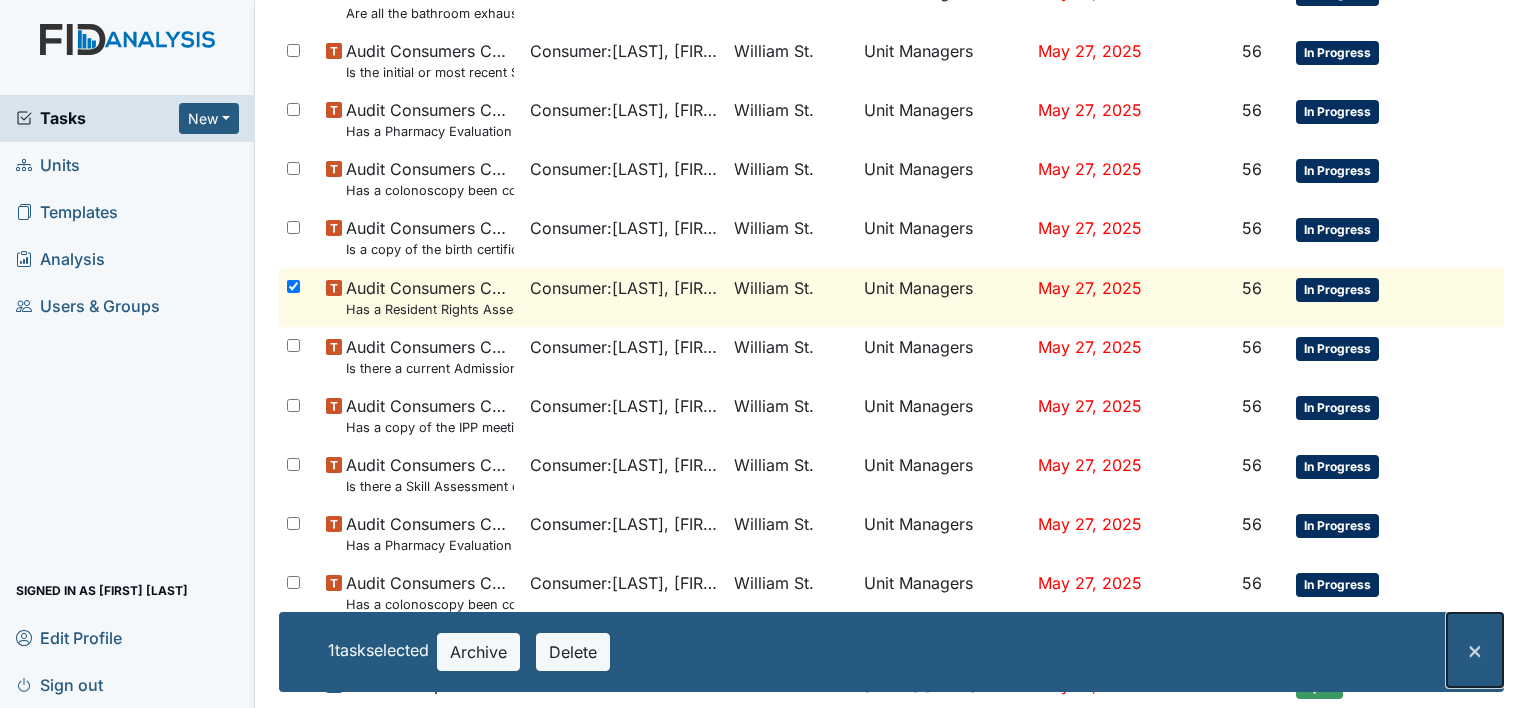 click on "×" at bounding box center [1475, 649] 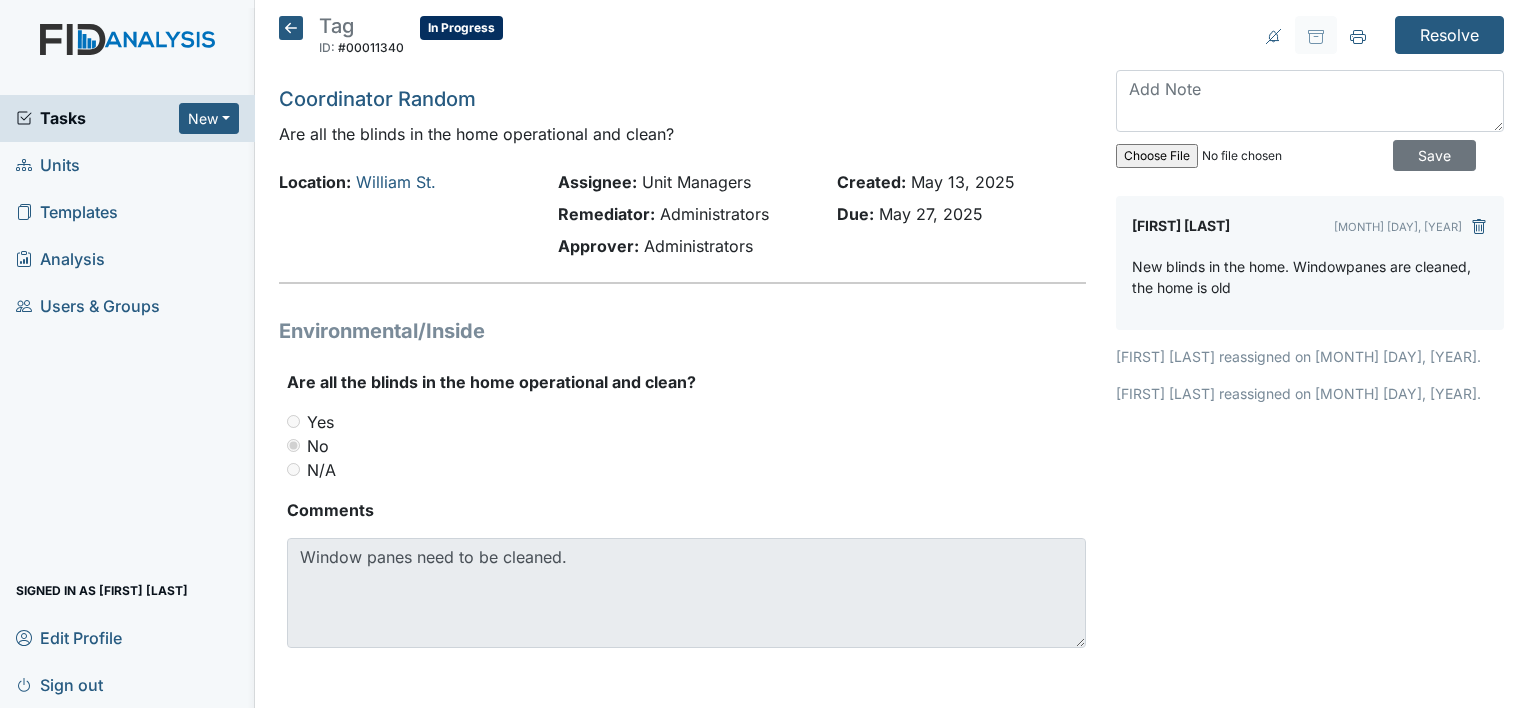 scroll, scrollTop: 0, scrollLeft: 0, axis: both 